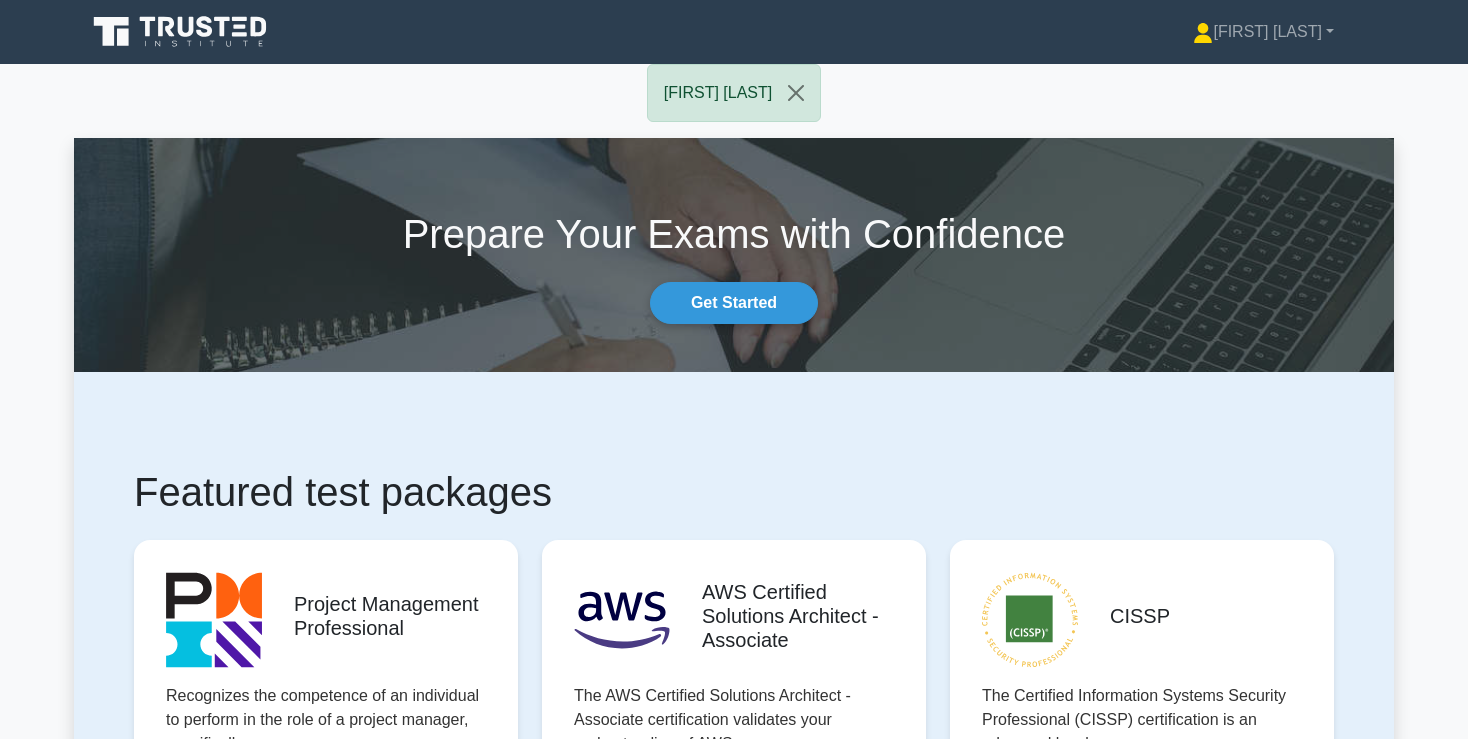 scroll, scrollTop: 0, scrollLeft: 0, axis: both 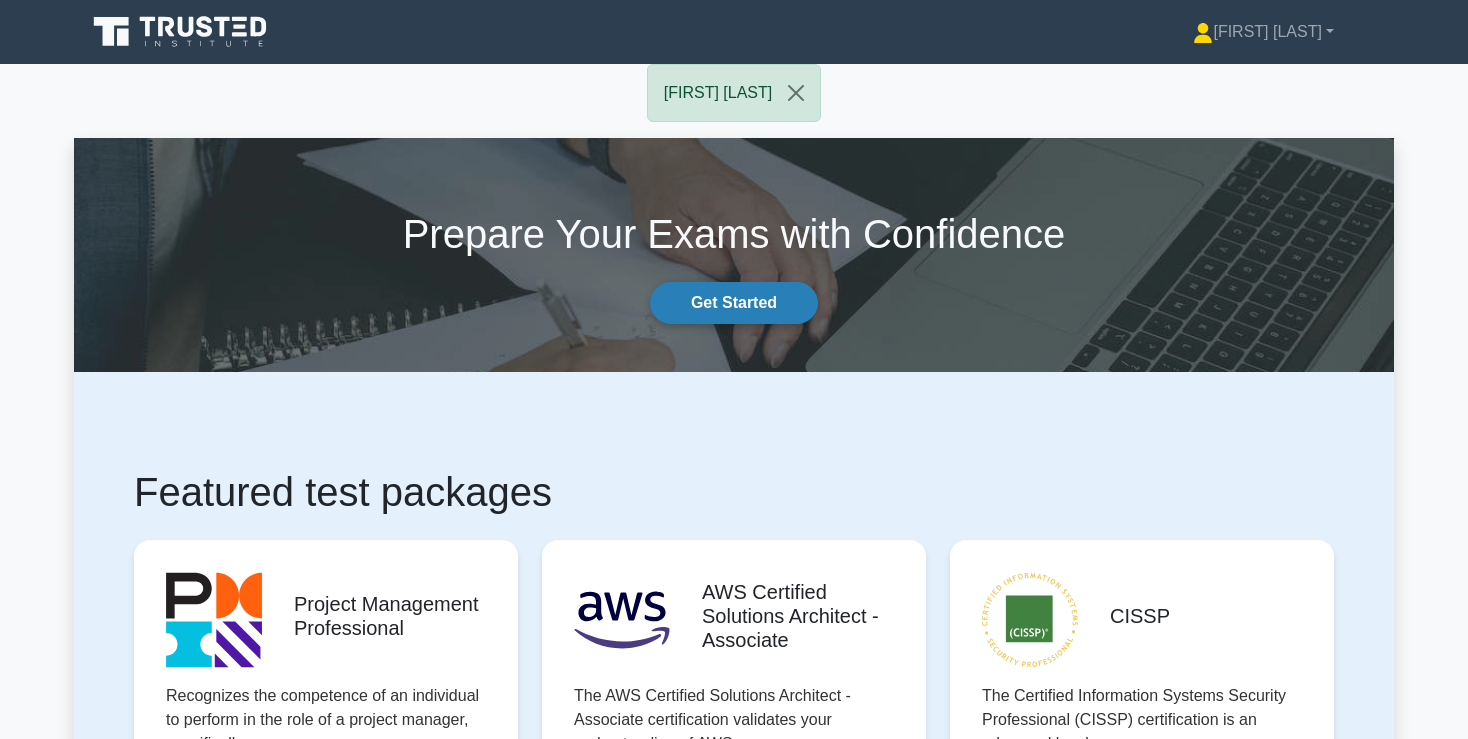 click on "Get Started" at bounding box center [734, 303] 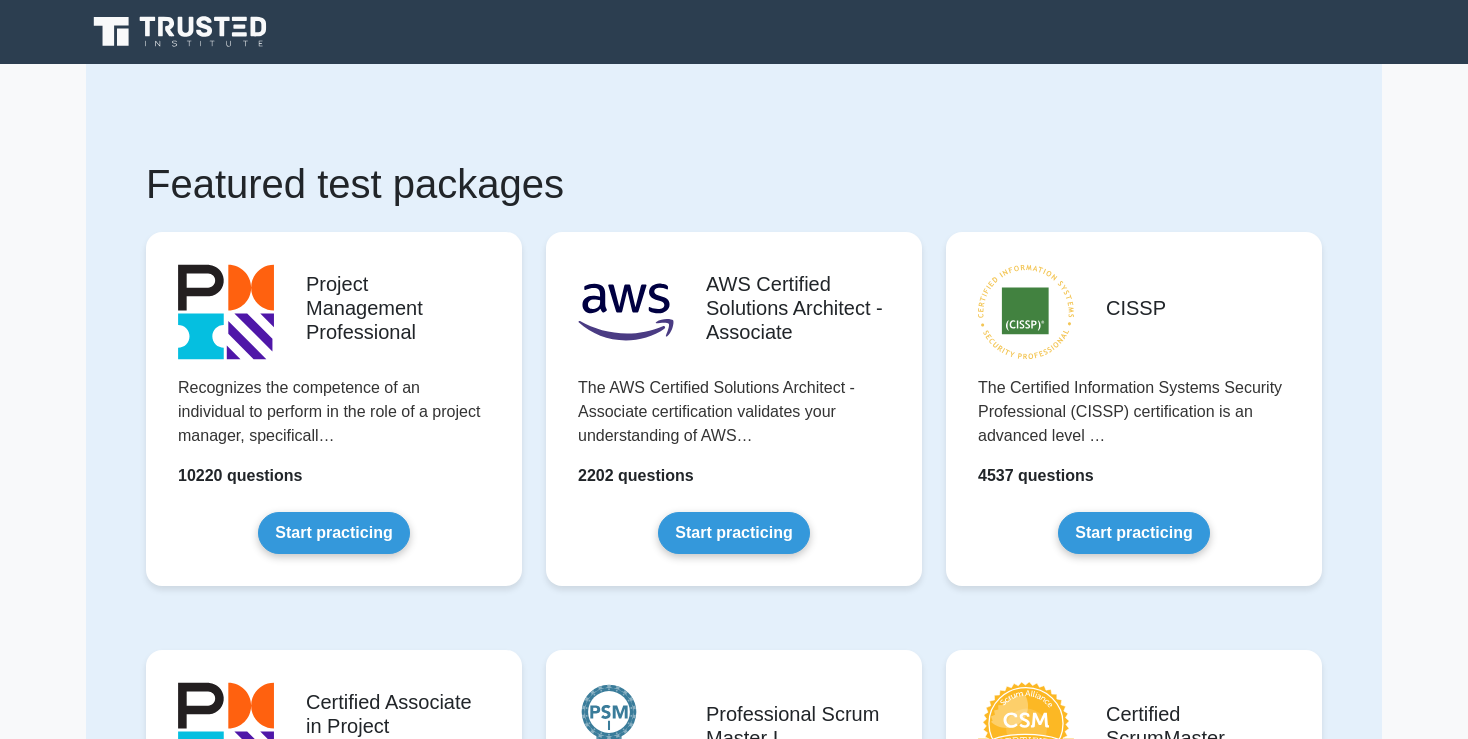 scroll, scrollTop: 0, scrollLeft: 0, axis: both 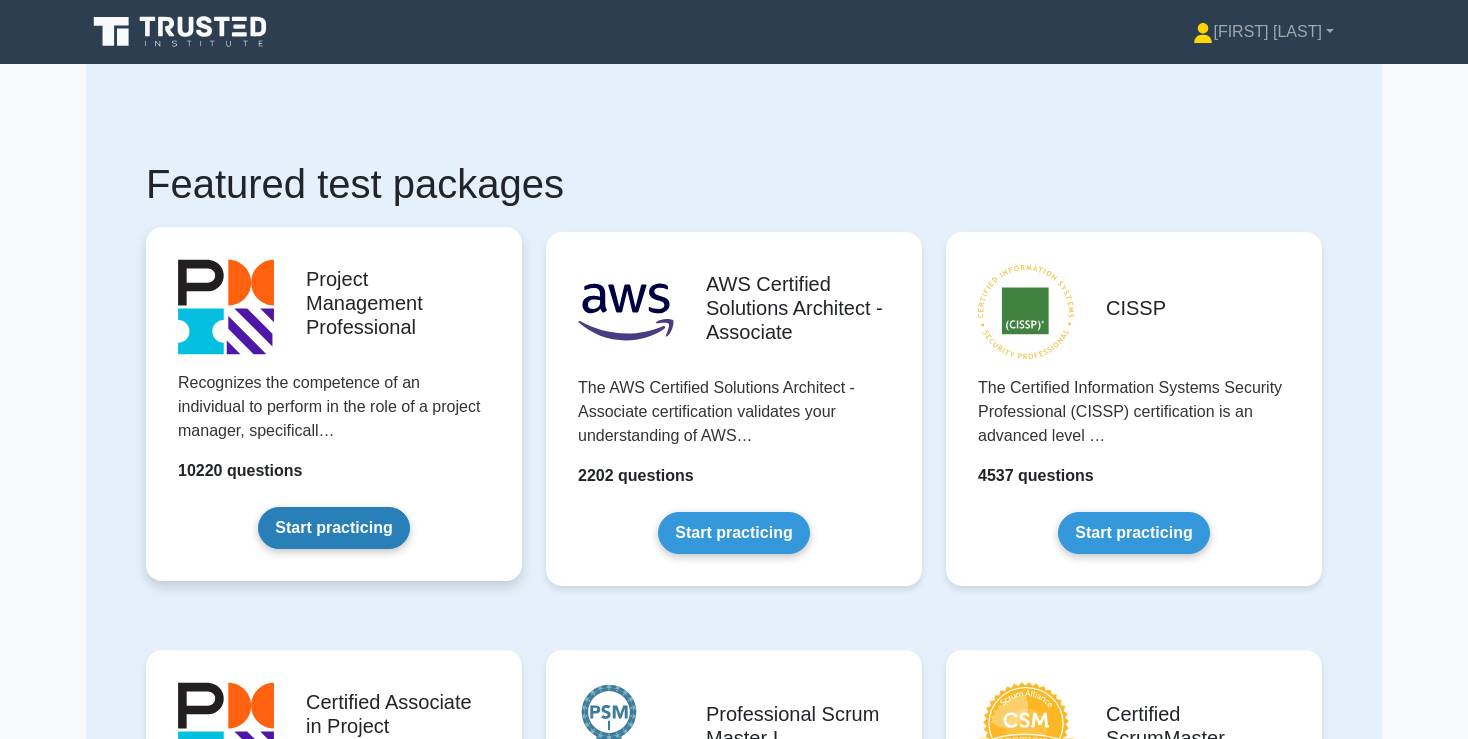 click on "Start practicing" at bounding box center [333, 528] 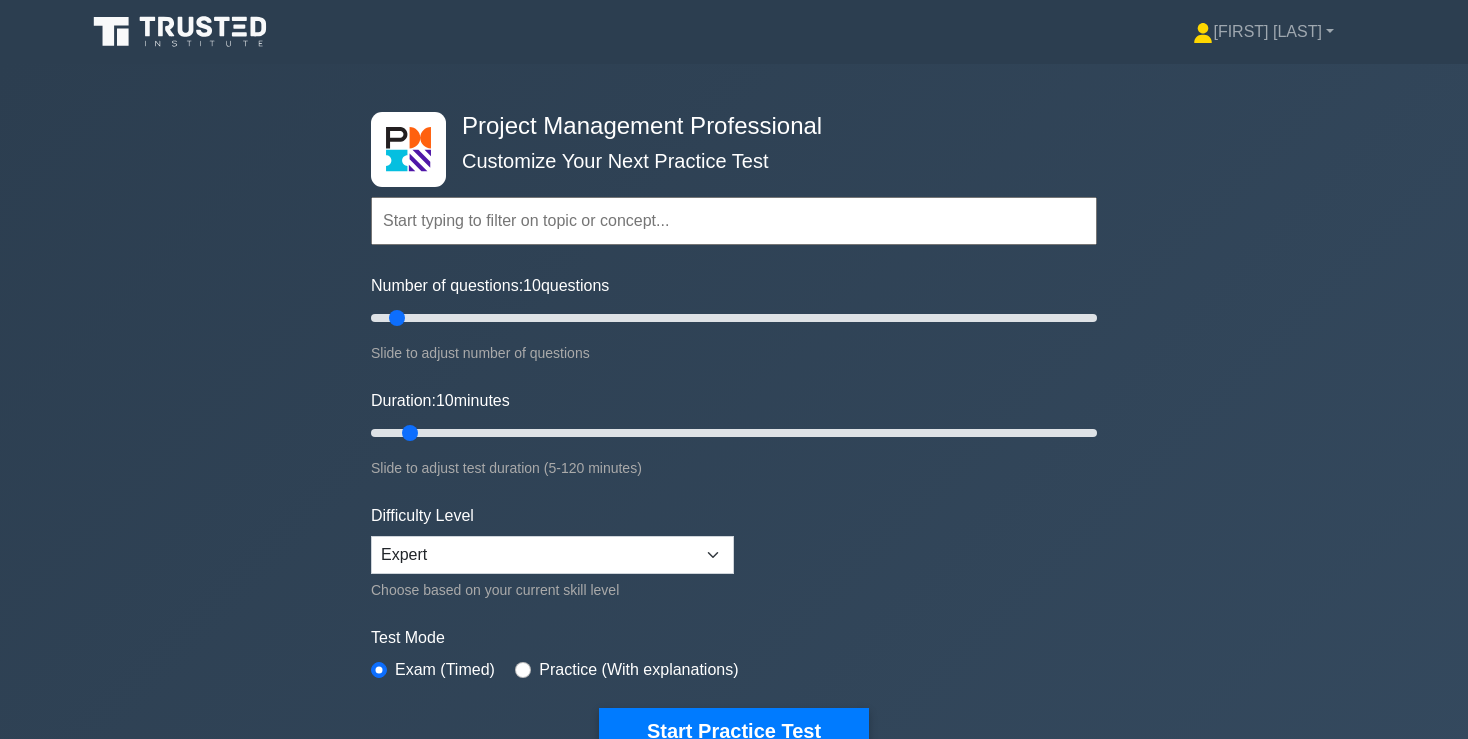 scroll, scrollTop: 0, scrollLeft: 0, axis: both 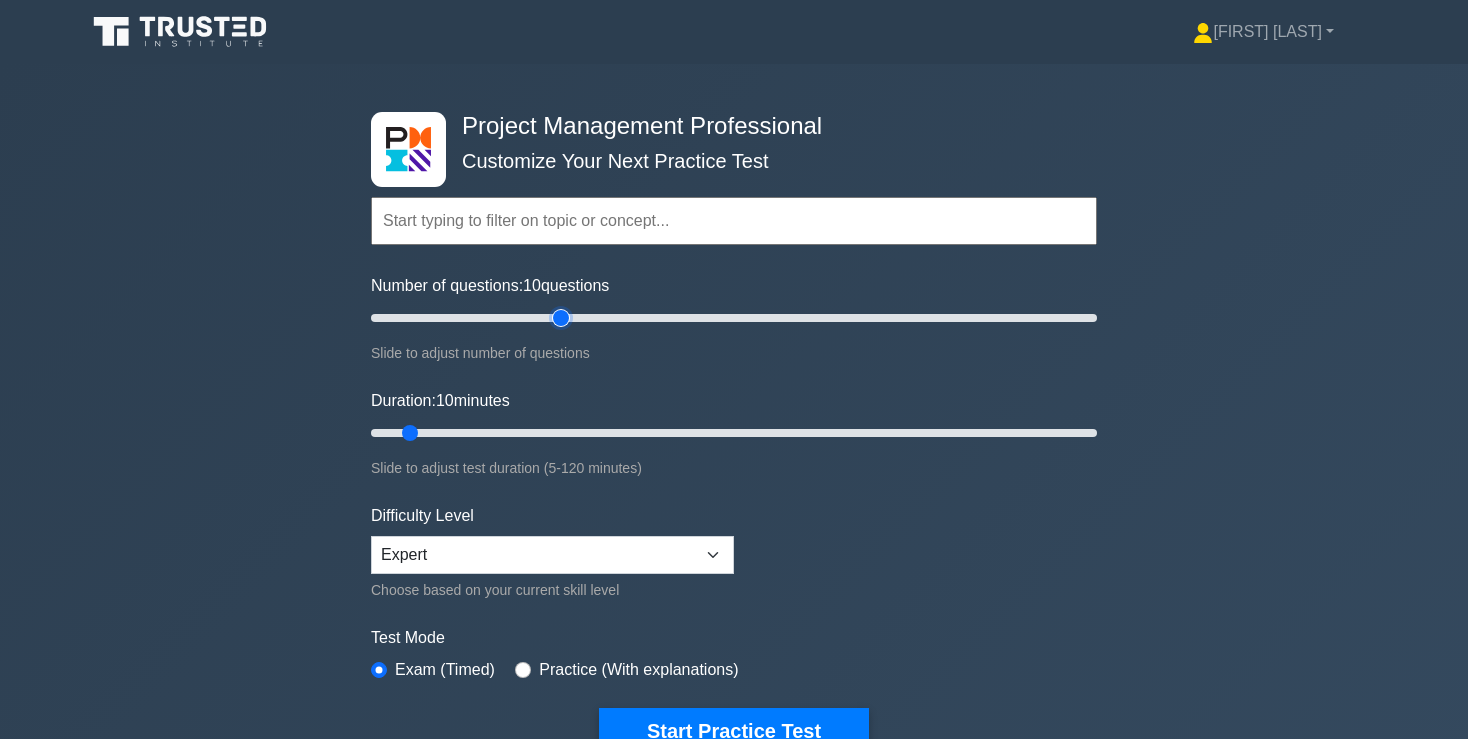 click on "Number of questions:  10  questions" at bounding box center [734, 318] 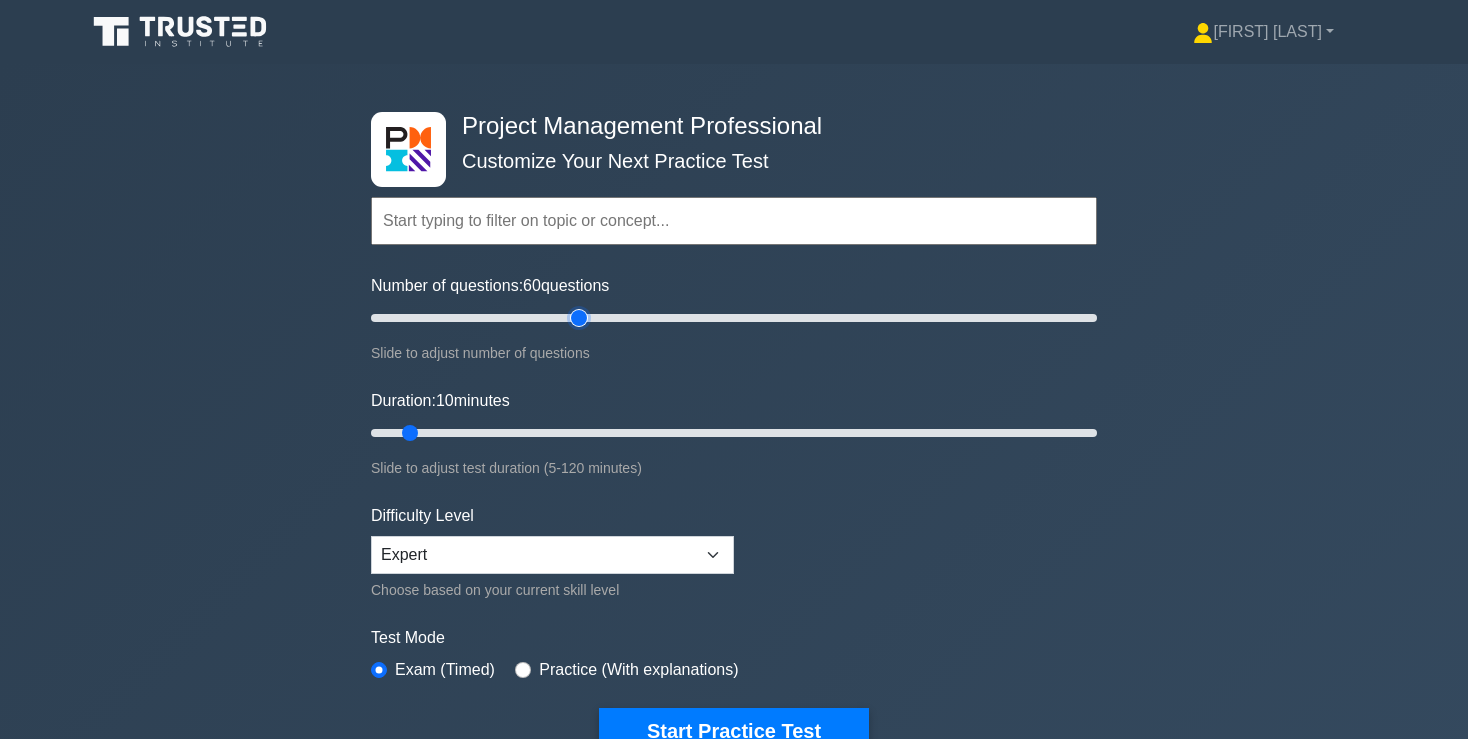 type on "60" 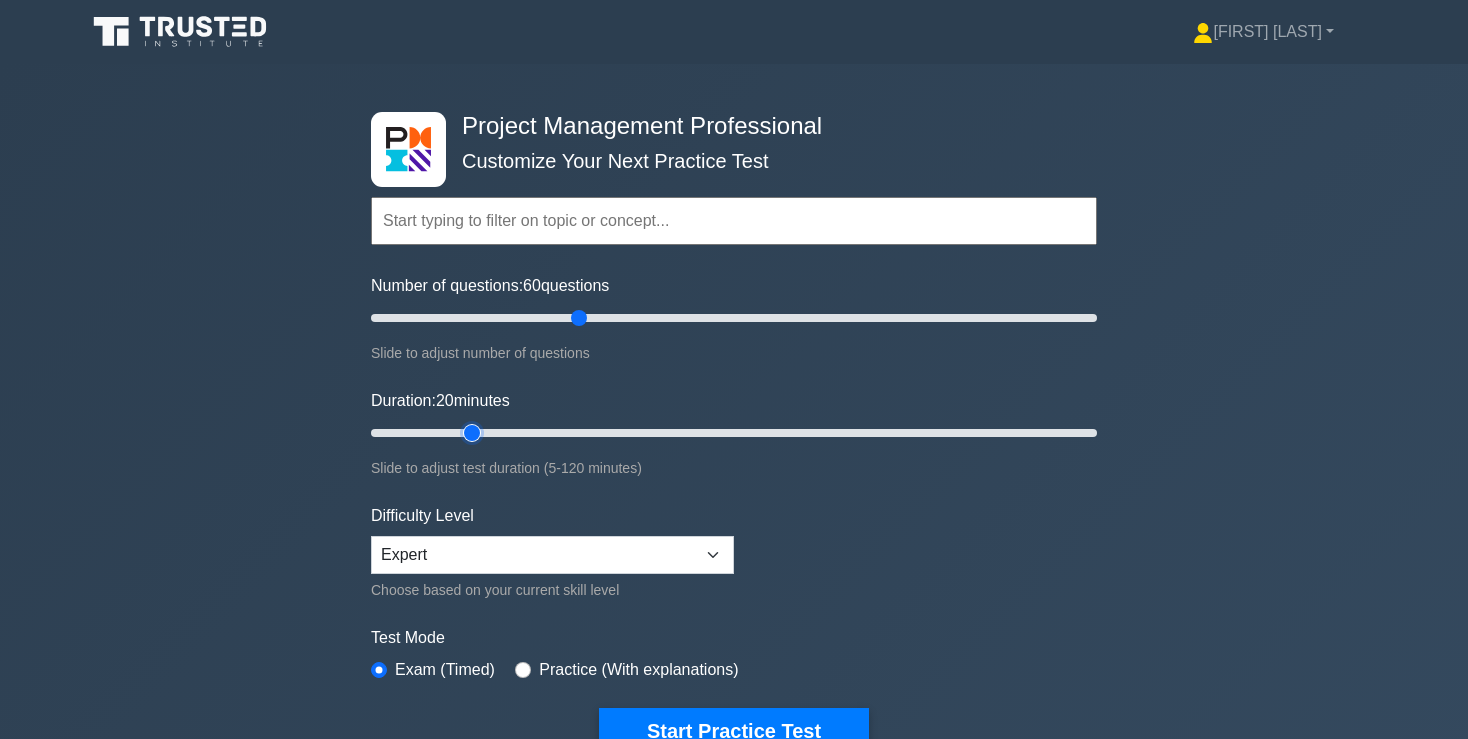 click on "Duration:  20  minutes" at bounding box center (734, 433) 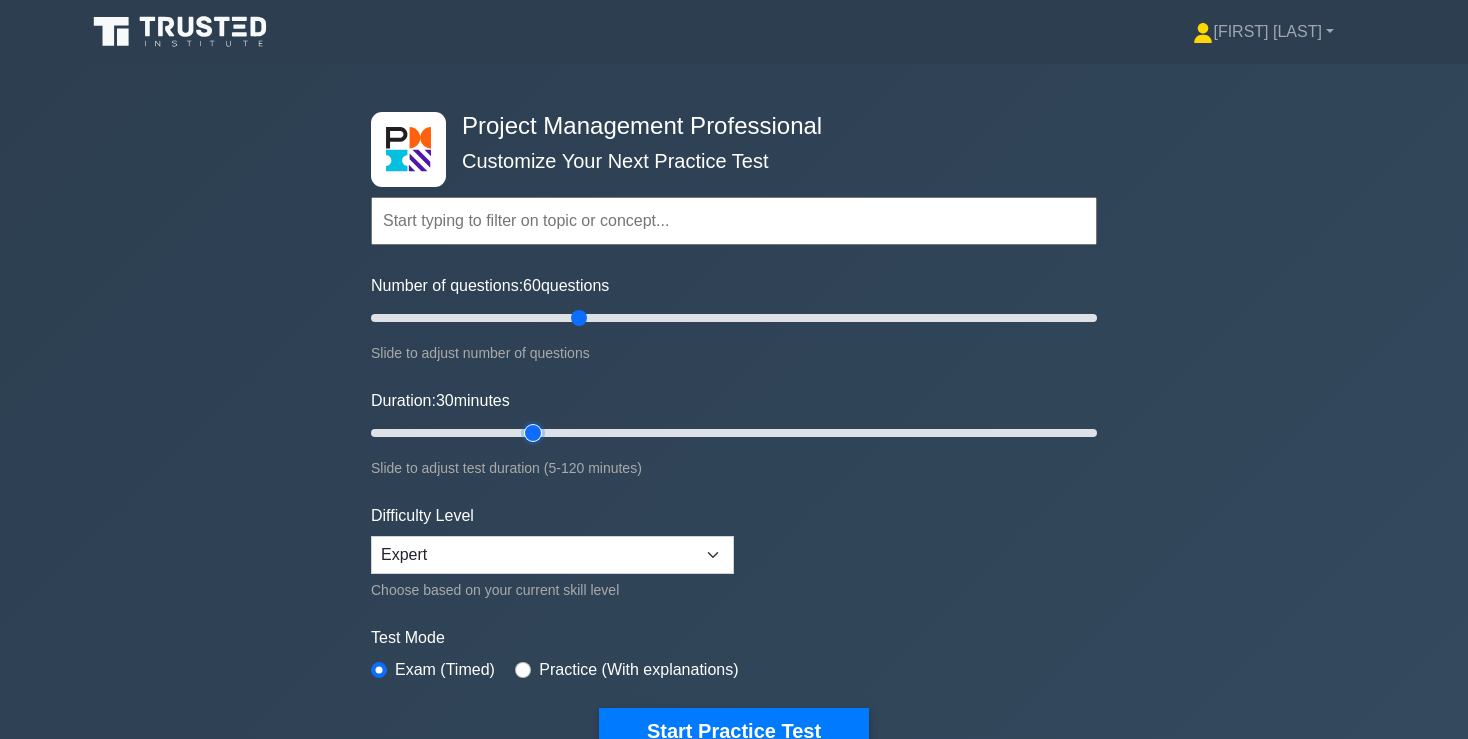 click on "Duration:  30  minutes" at bounding box center (734, 433) 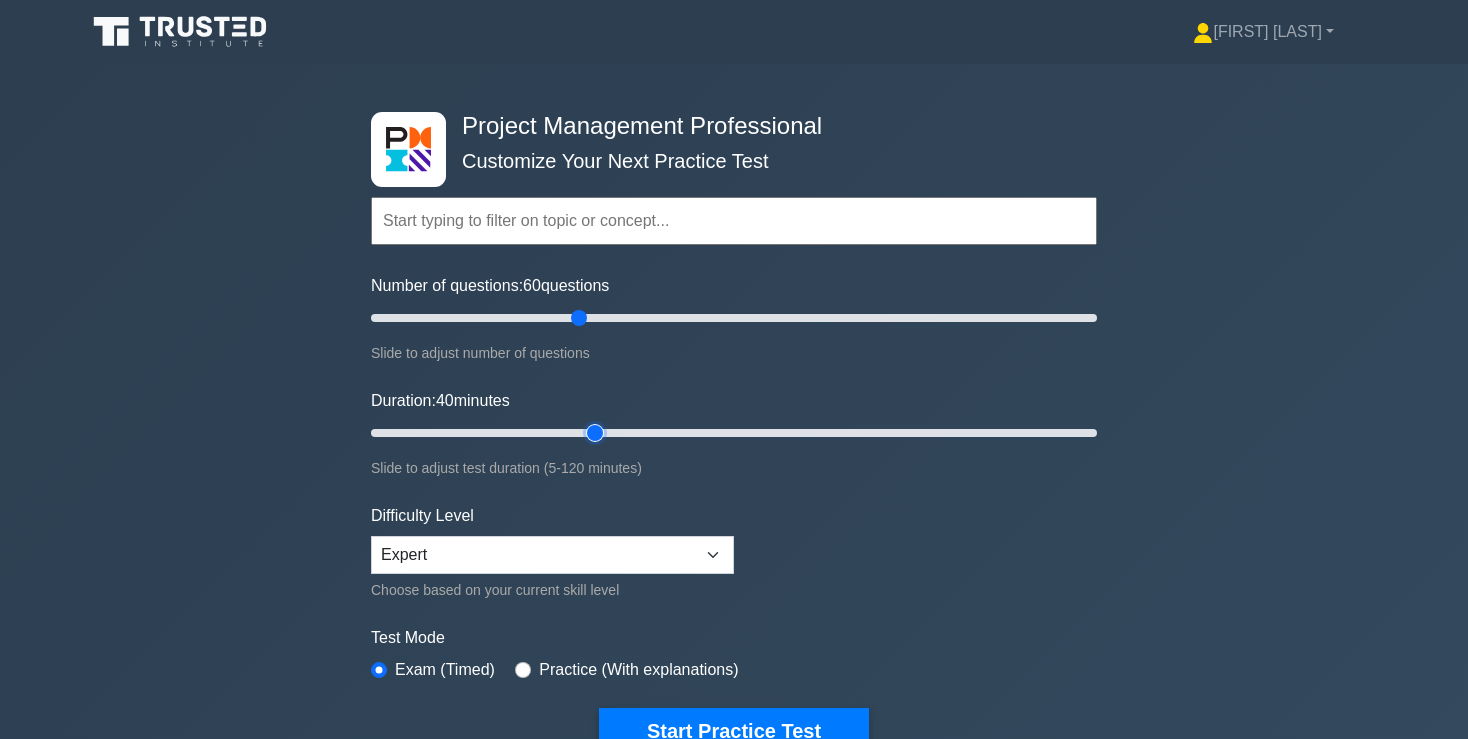 click on "Duration:  40  minutes" at bounding box center [734, 433] 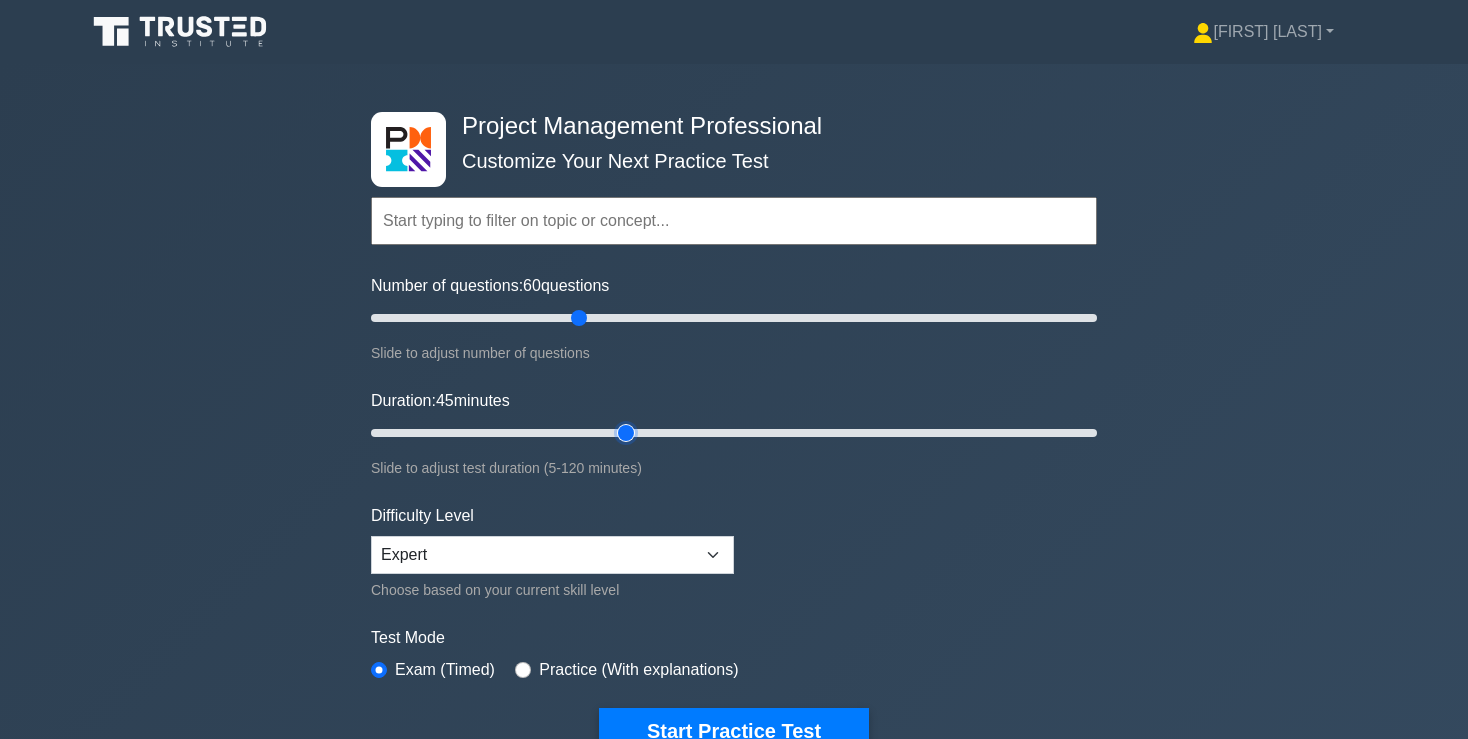 click on "Duration:  45  minutes" at bounding box center [734, 433] 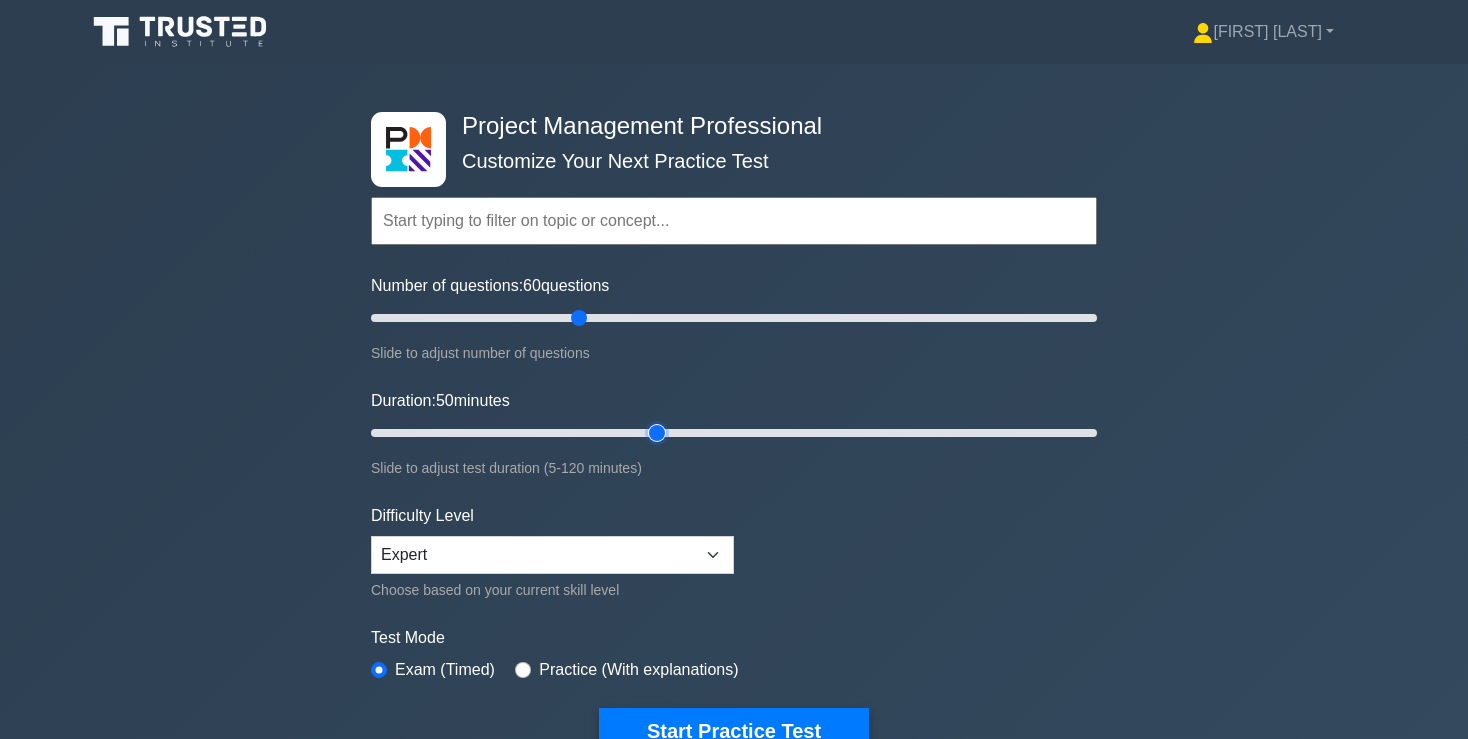 click on "Duration:  50  minutes" at bounding box center (734, 433) 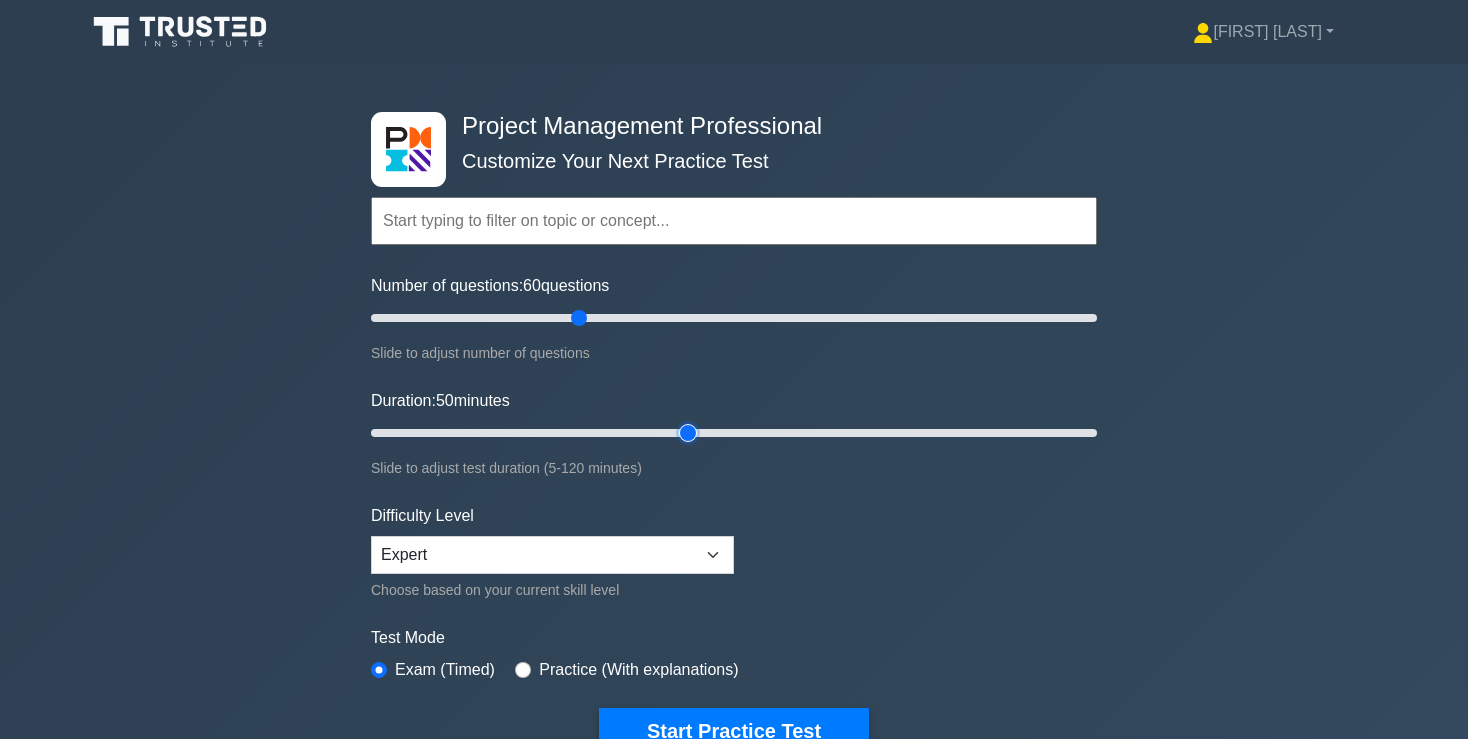 click on "Duration:  50  minutes" at bounding box center (734, 433) 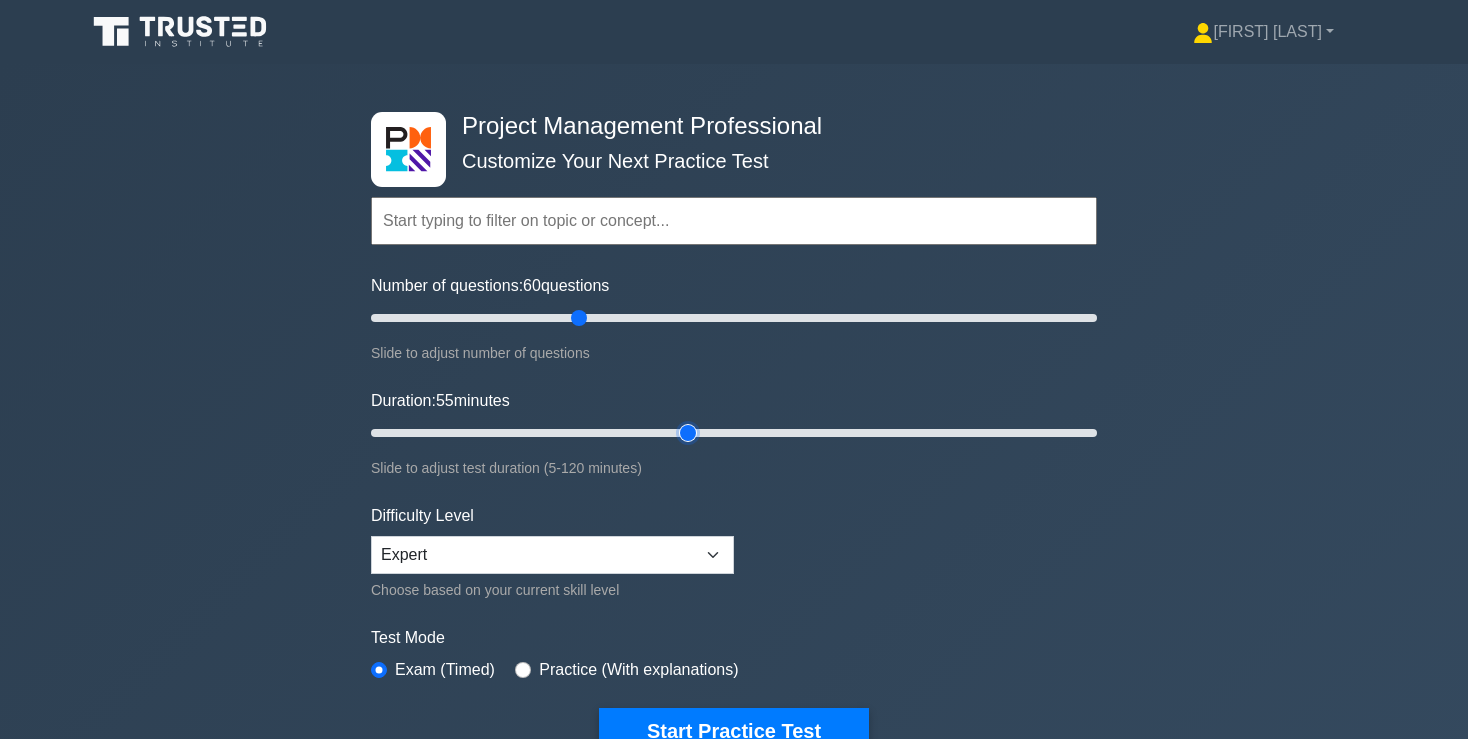 click on "Duration:  55  minutes" at bounding box center [734, 433] 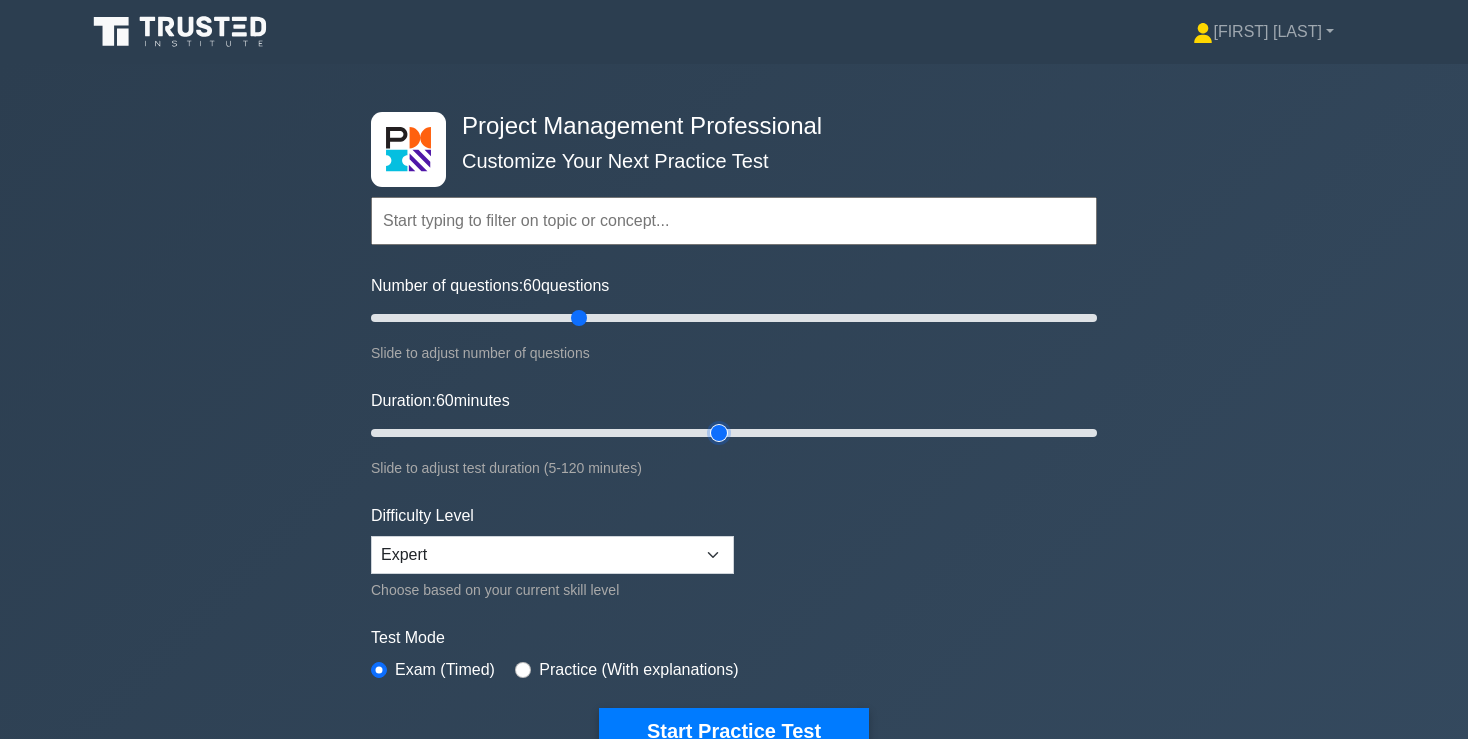 drag, startPoint x: 690, startPoint y: 430, endPoint x: 709, endPoint y: 430, distance: 19 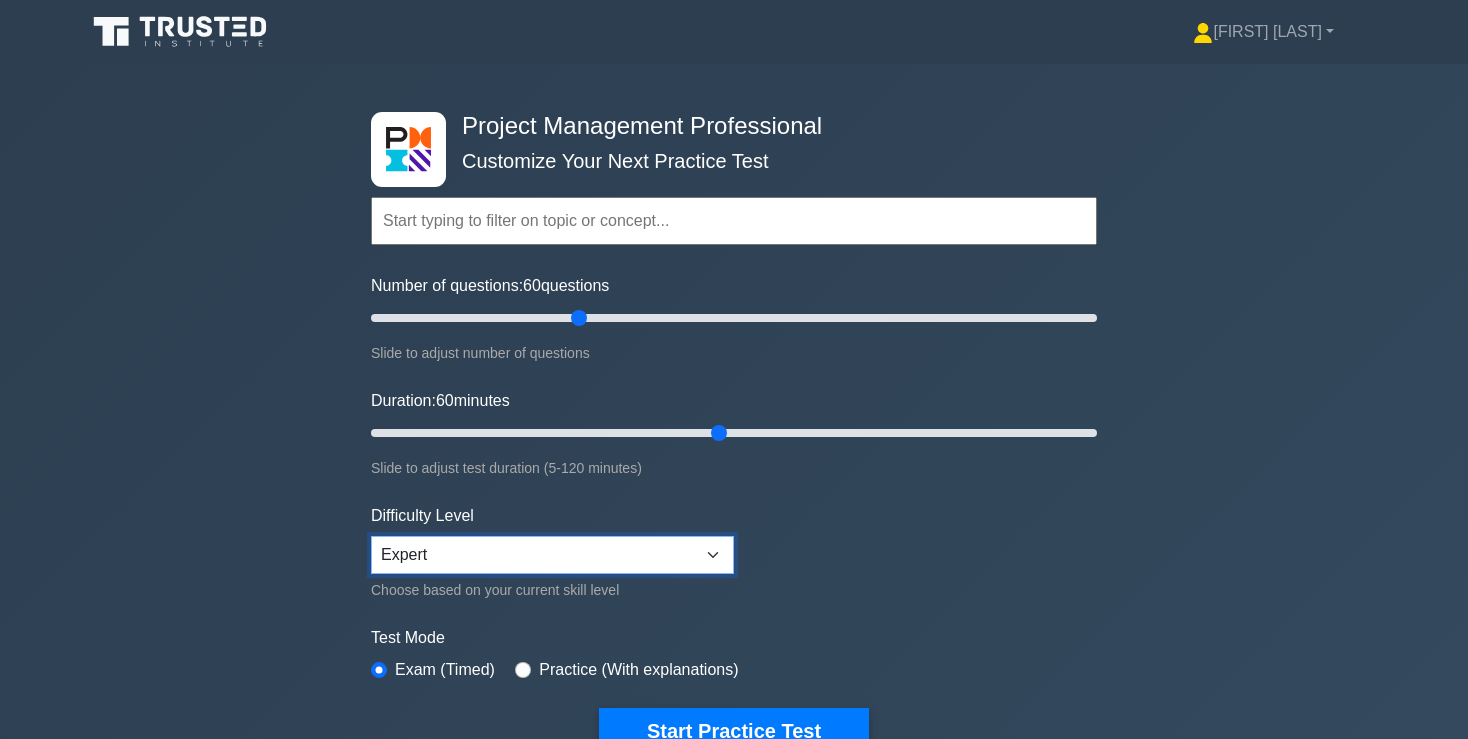 click on "Beginner
Intermediate
Expert" at bounding box center (552, 555) 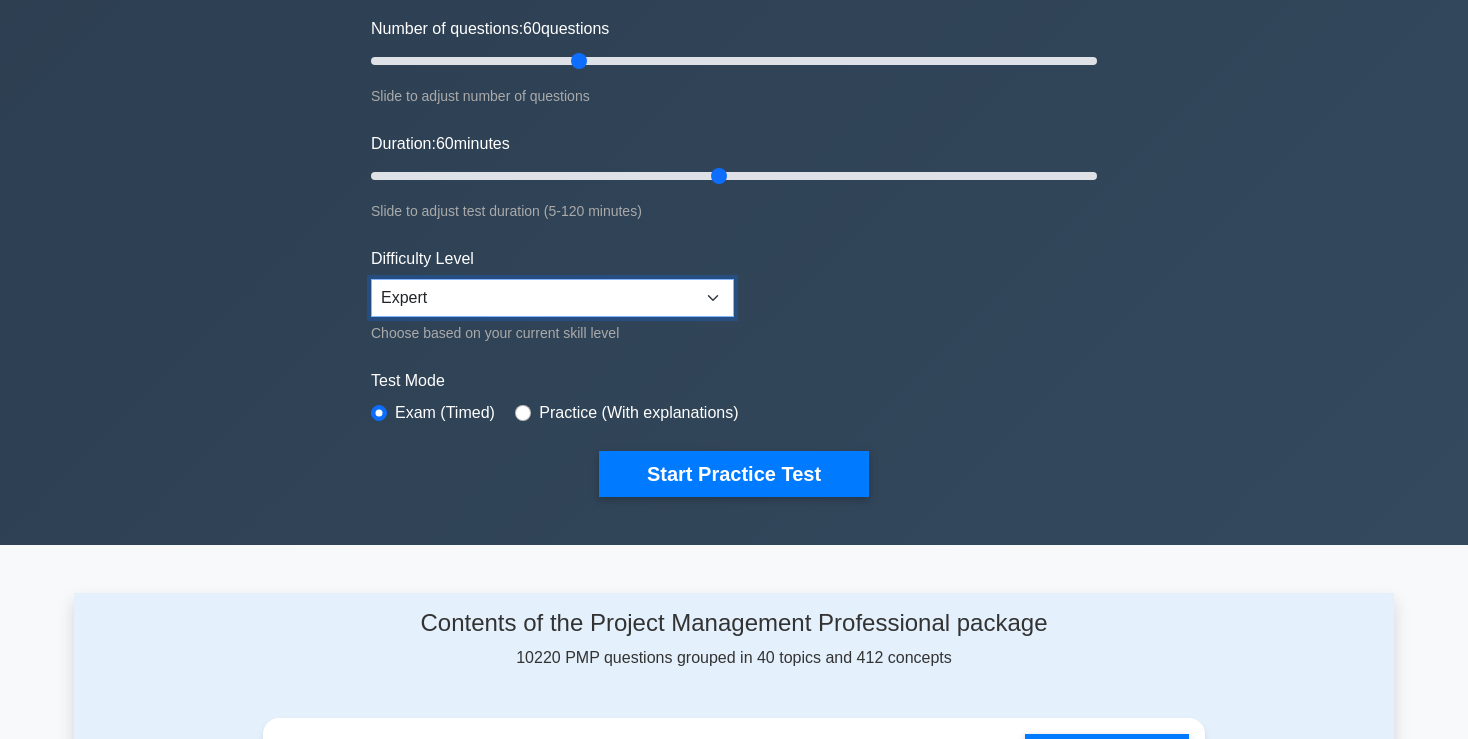scroll, scrollTop: 264, scrollLeft: 0, axis: vertical 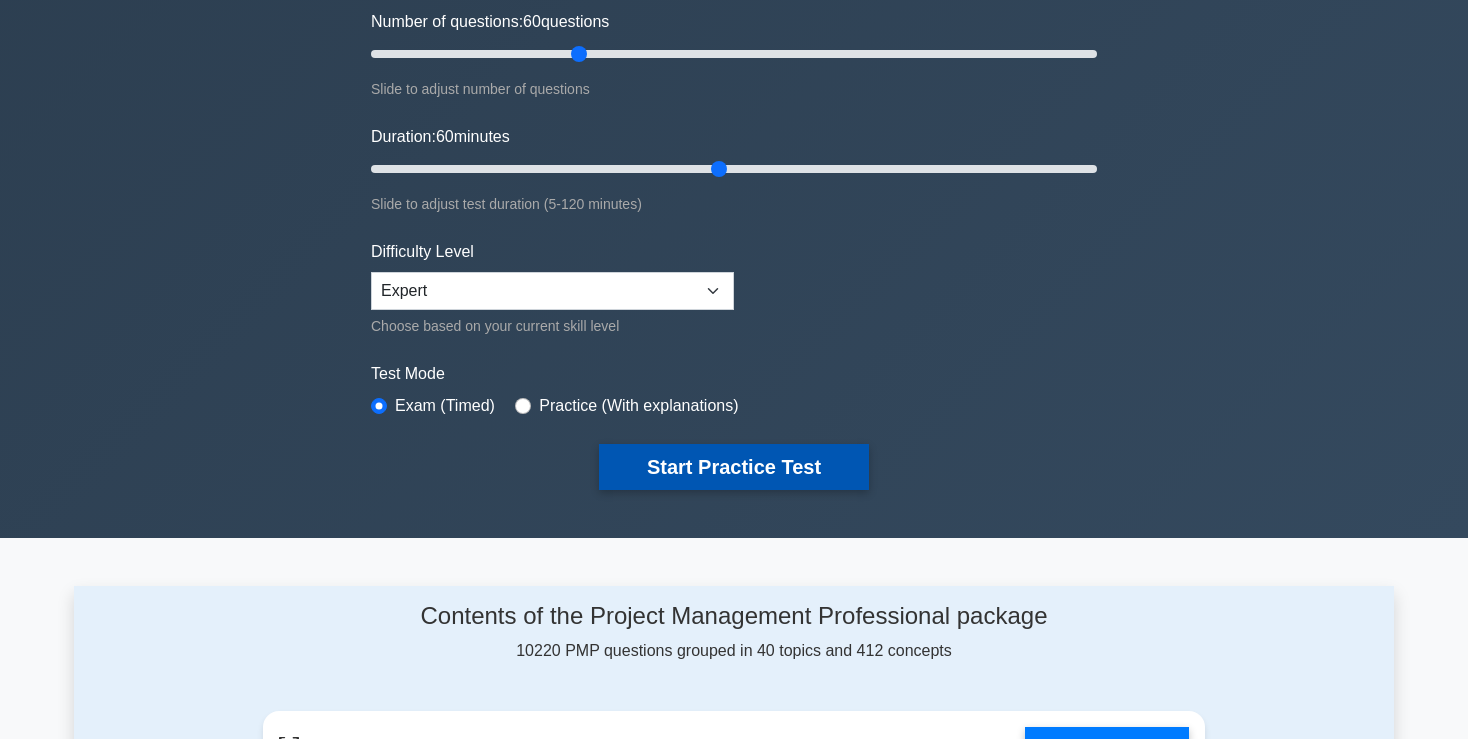 click on "Start Practice Test" at bounding box center (734, 467) 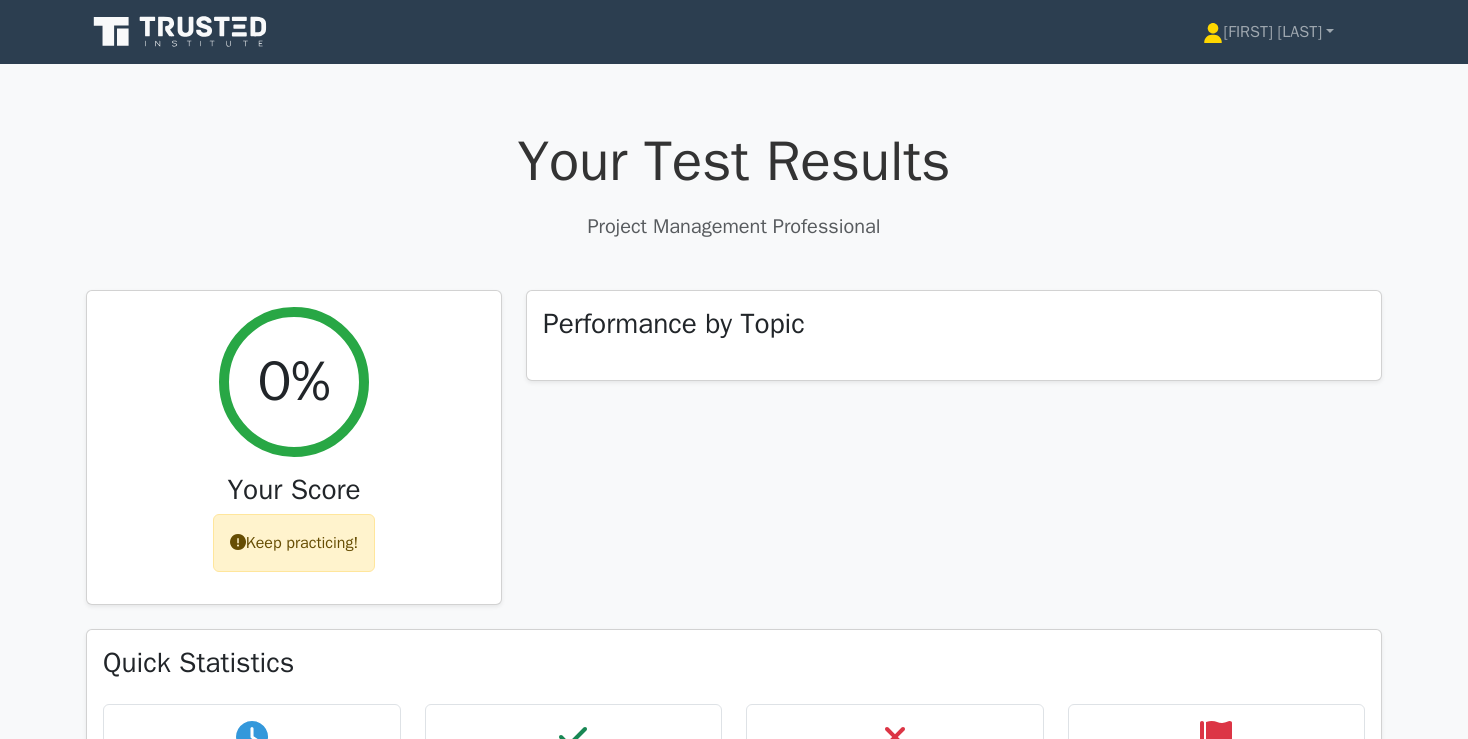 scroll, scrollTop: 0, scrollLeft: 0, axis: both 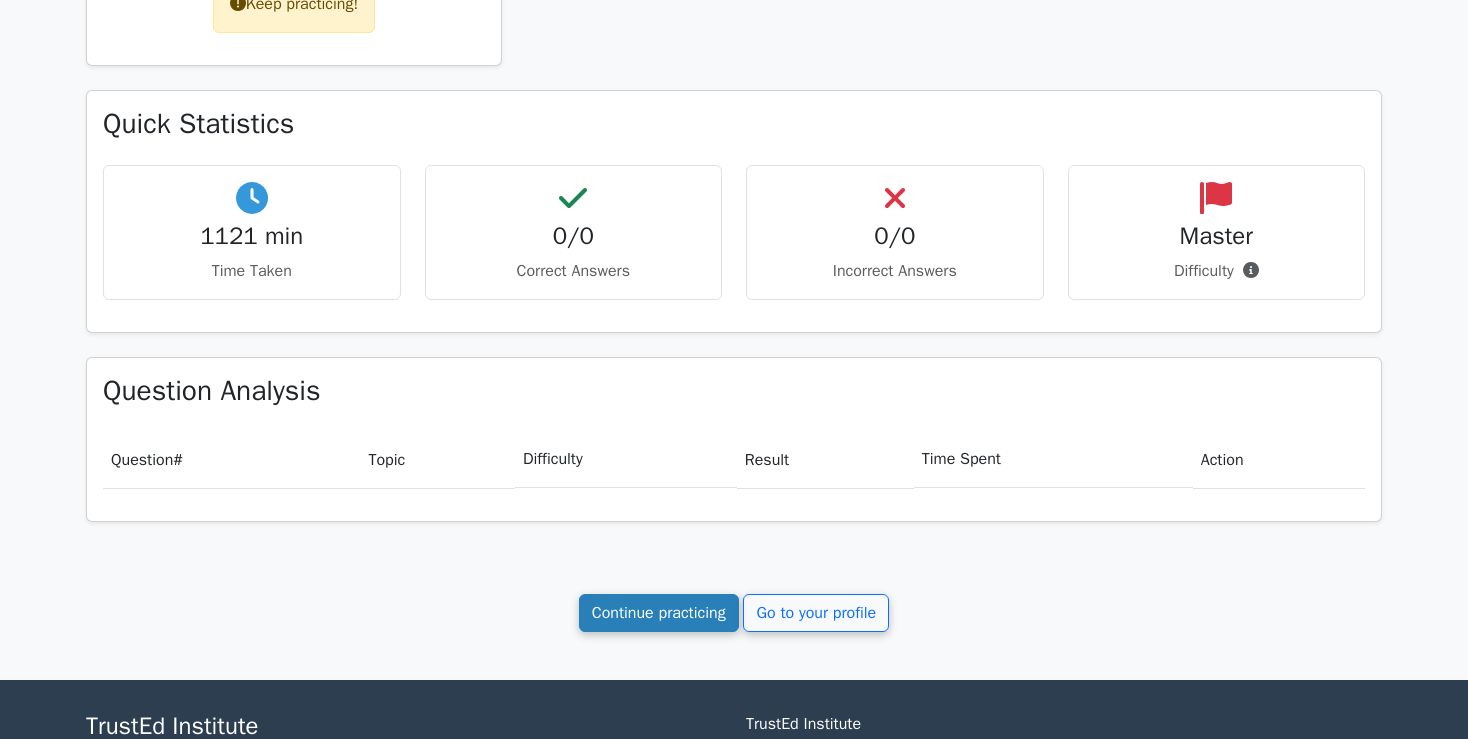 click on "Continue practicing" at bounding box center (659, 613) 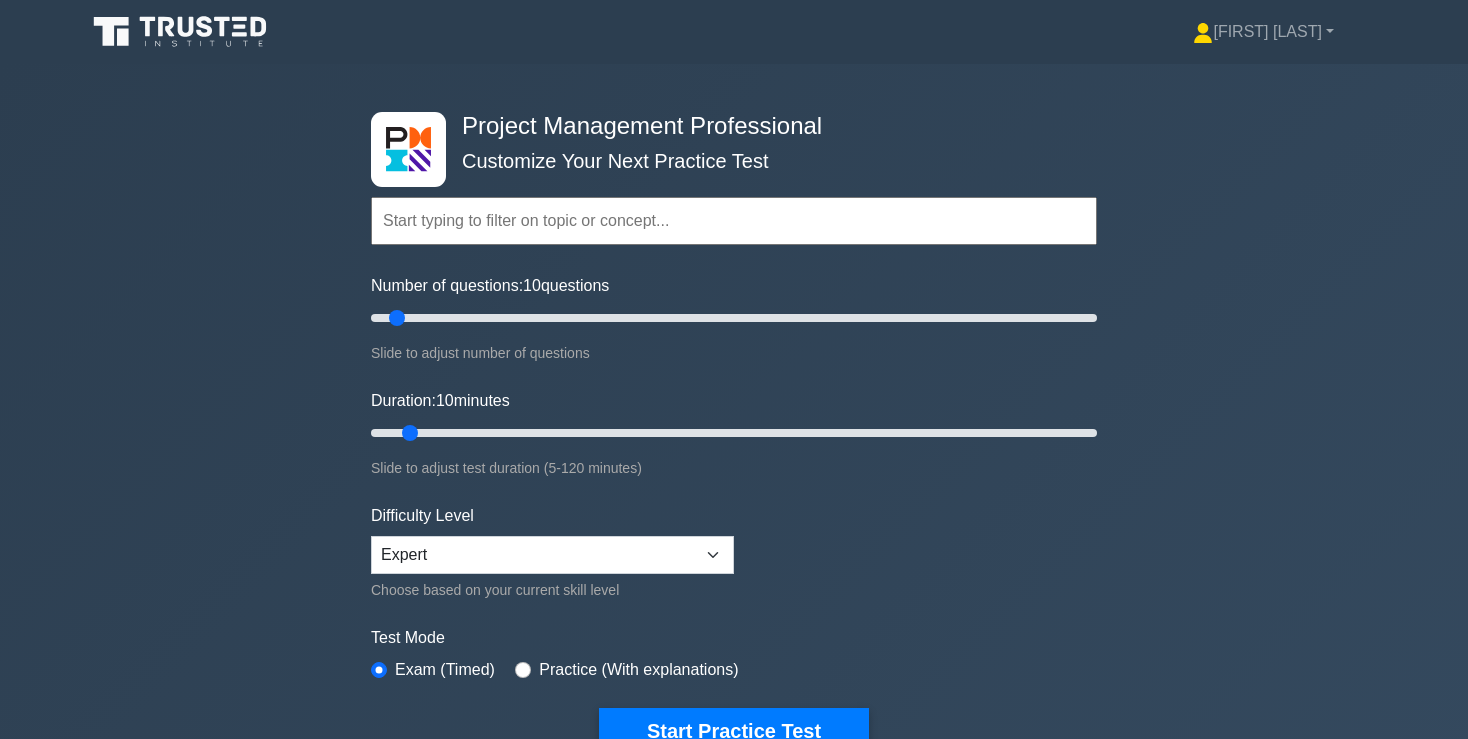 scroll, scrollTop: 0, scrollLeft: 0, axis: both 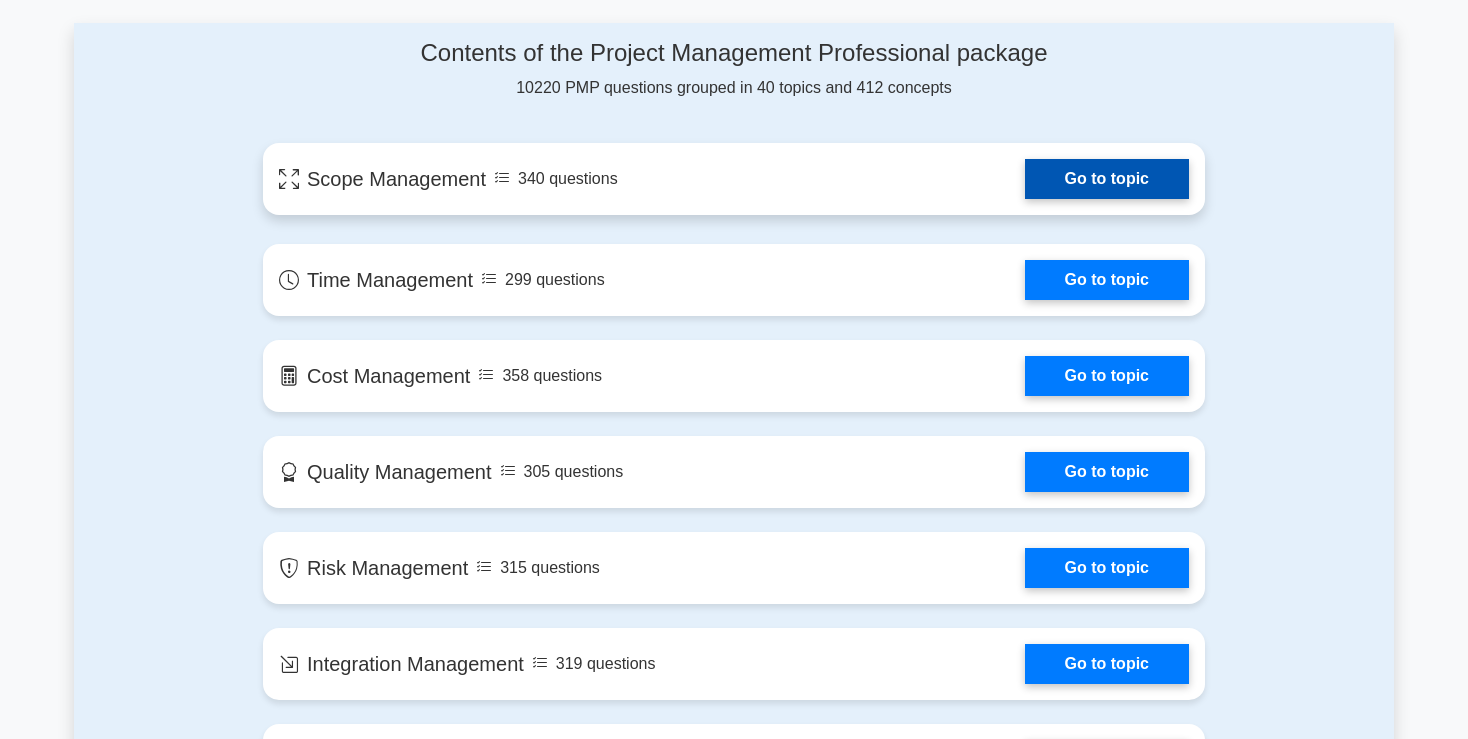 click on "Go to topic" at bounding box center [1107, 179] 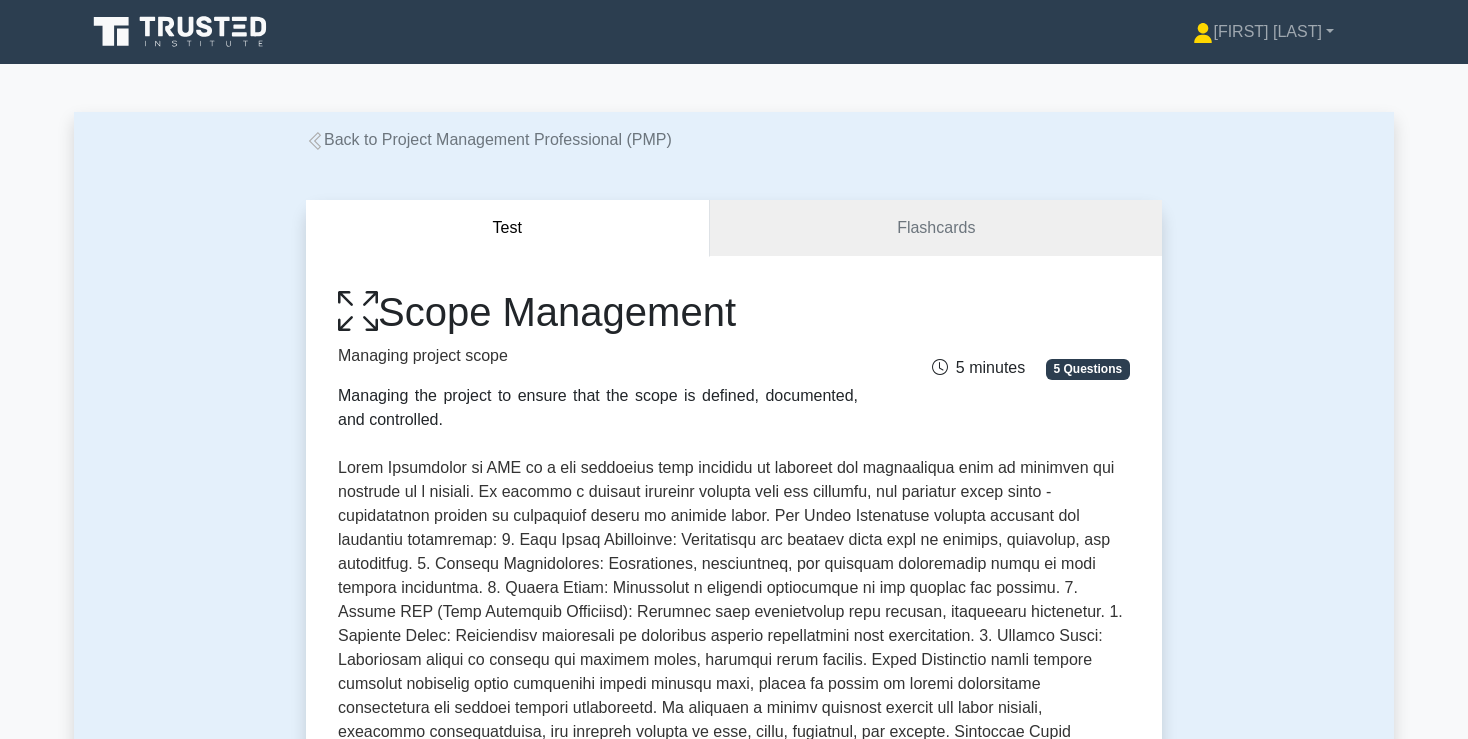 scroll, scrollTop: 0, scrollLeft: 0, axis: both 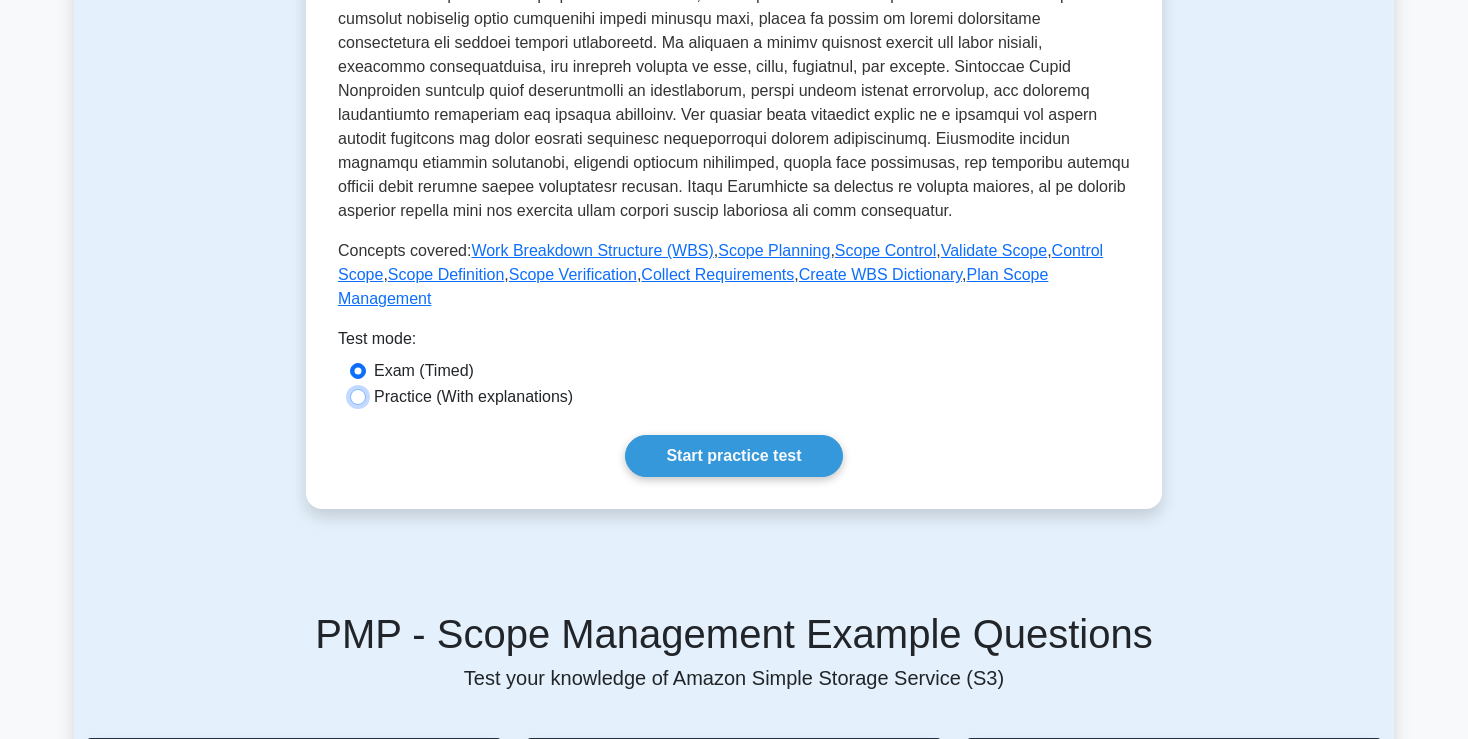 click on "Practice (With explanations)" at bounding box center (358, 397) 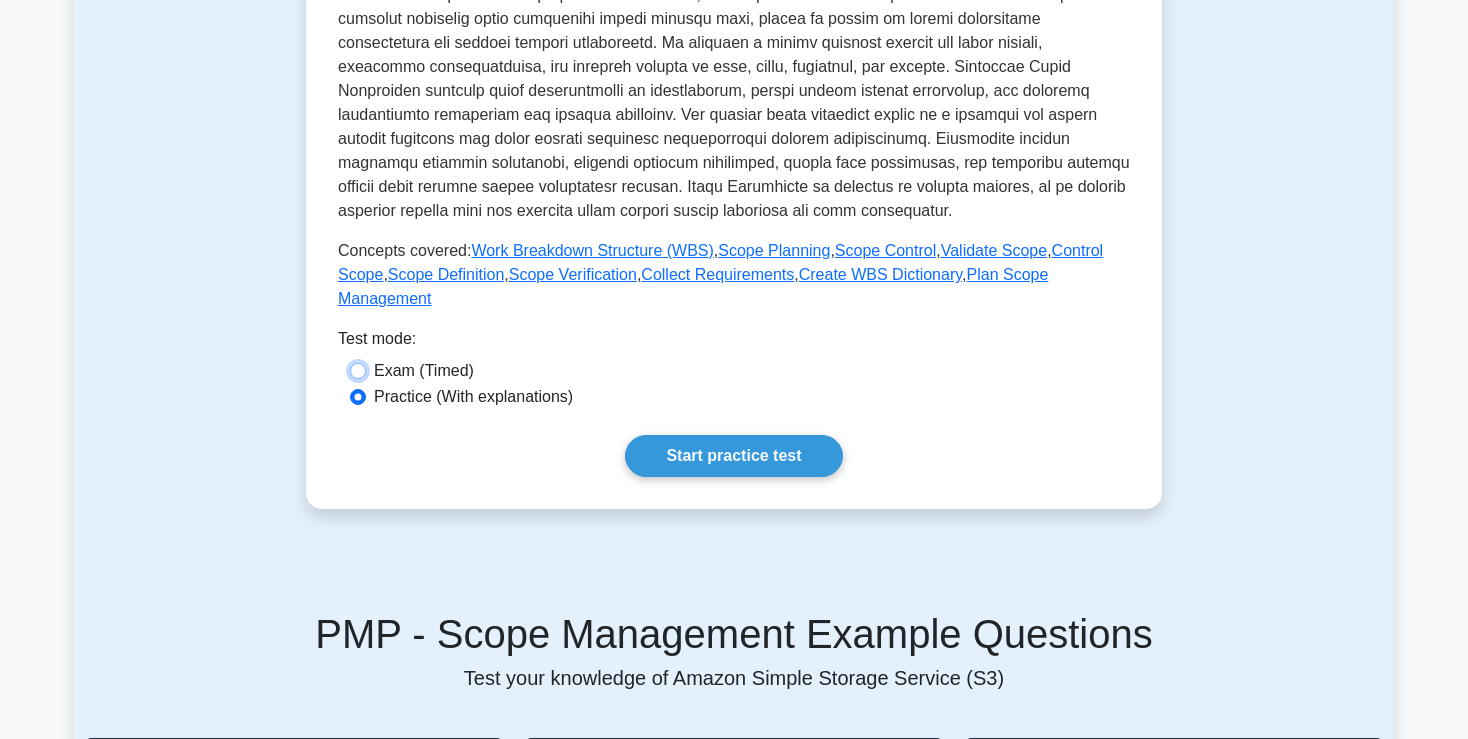 click on "Exam (Timed)" at bounding box center (358, 371) 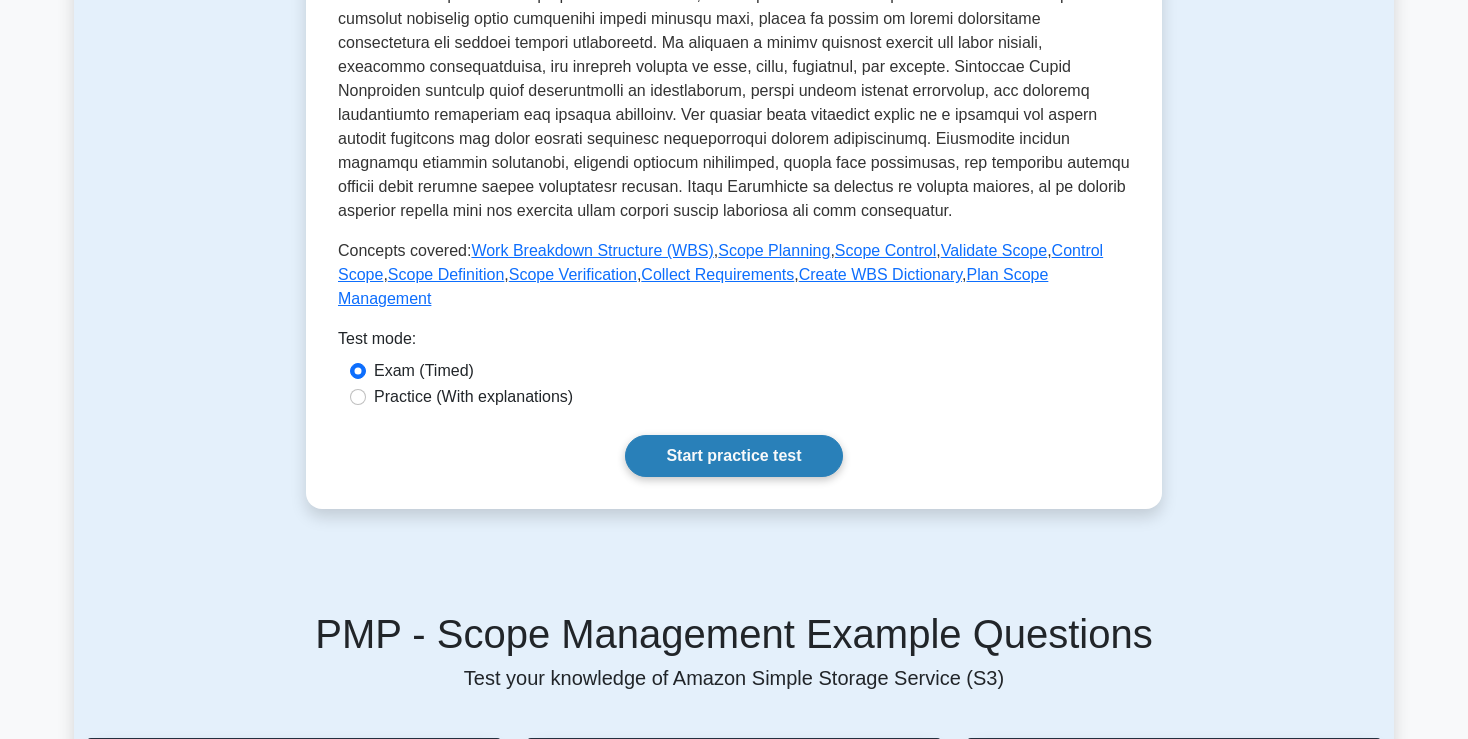 click on "Start practice test" at bounding box center [733, 456] 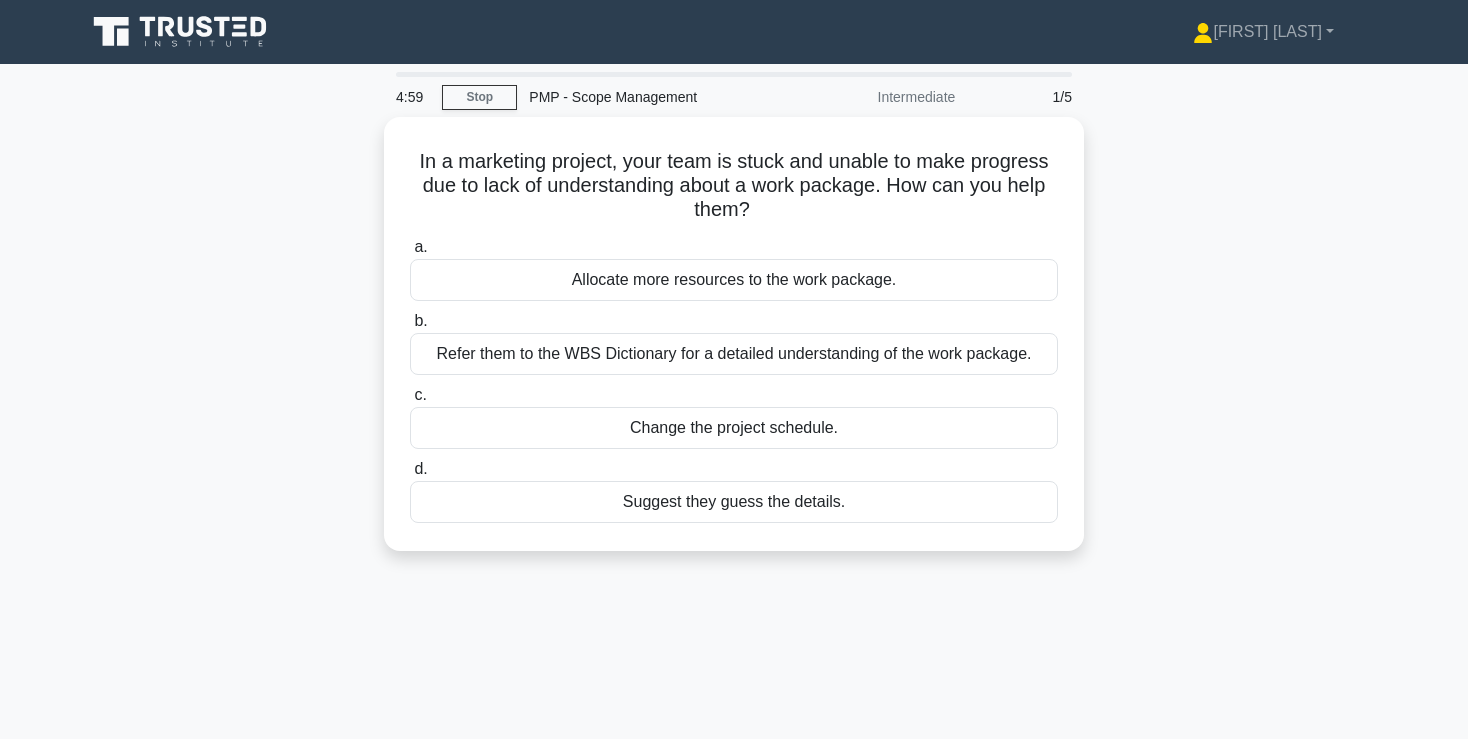 scroll, scrollTop: 0, scrollLeft: 0, axis: both 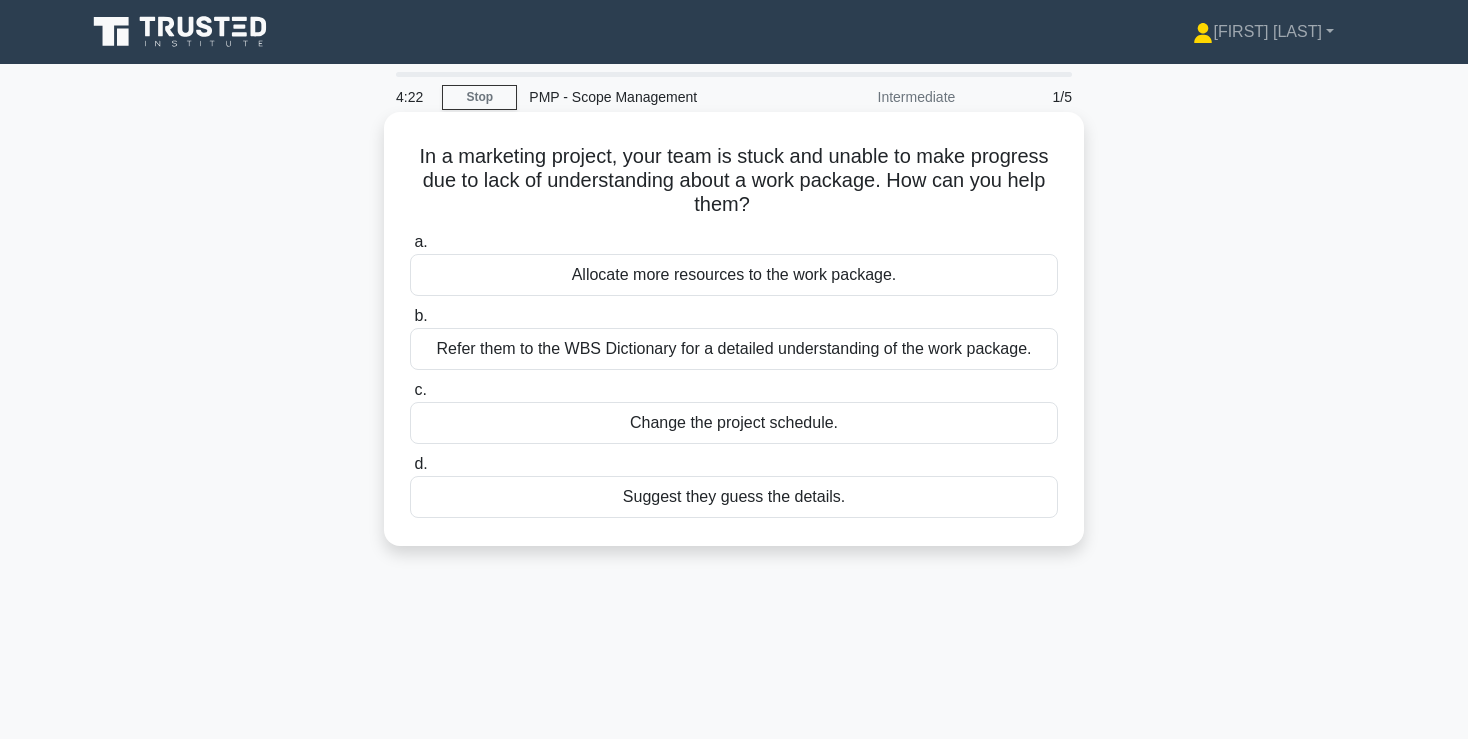 click on "Refer them to the WBS Dictionary for a detailed understanding of the work package." at bounding box center (734, 349) 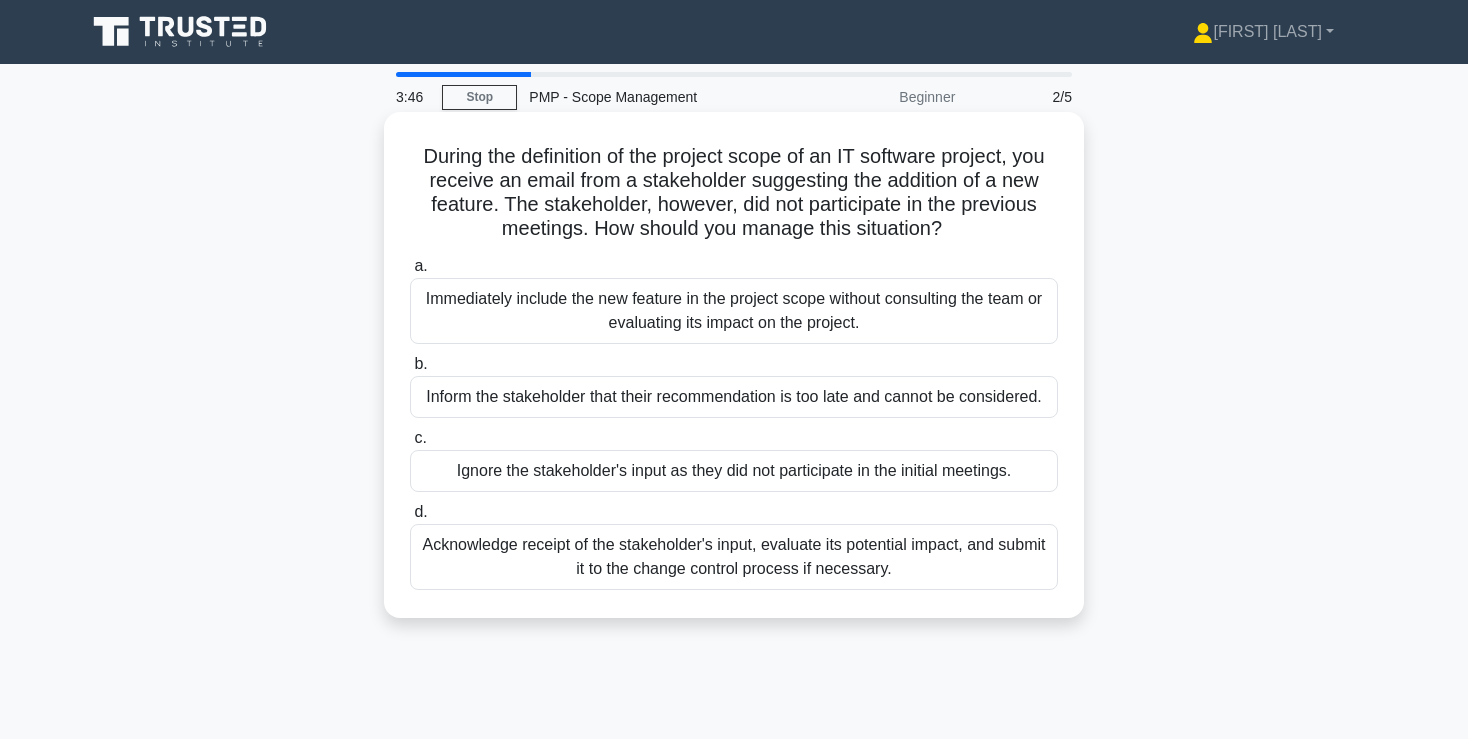 click on "Acknowledge receipt of the stakeholder's input, evaluate its potential impact, and submit it to the change control process if necessary." at bounding box center [734, 557] 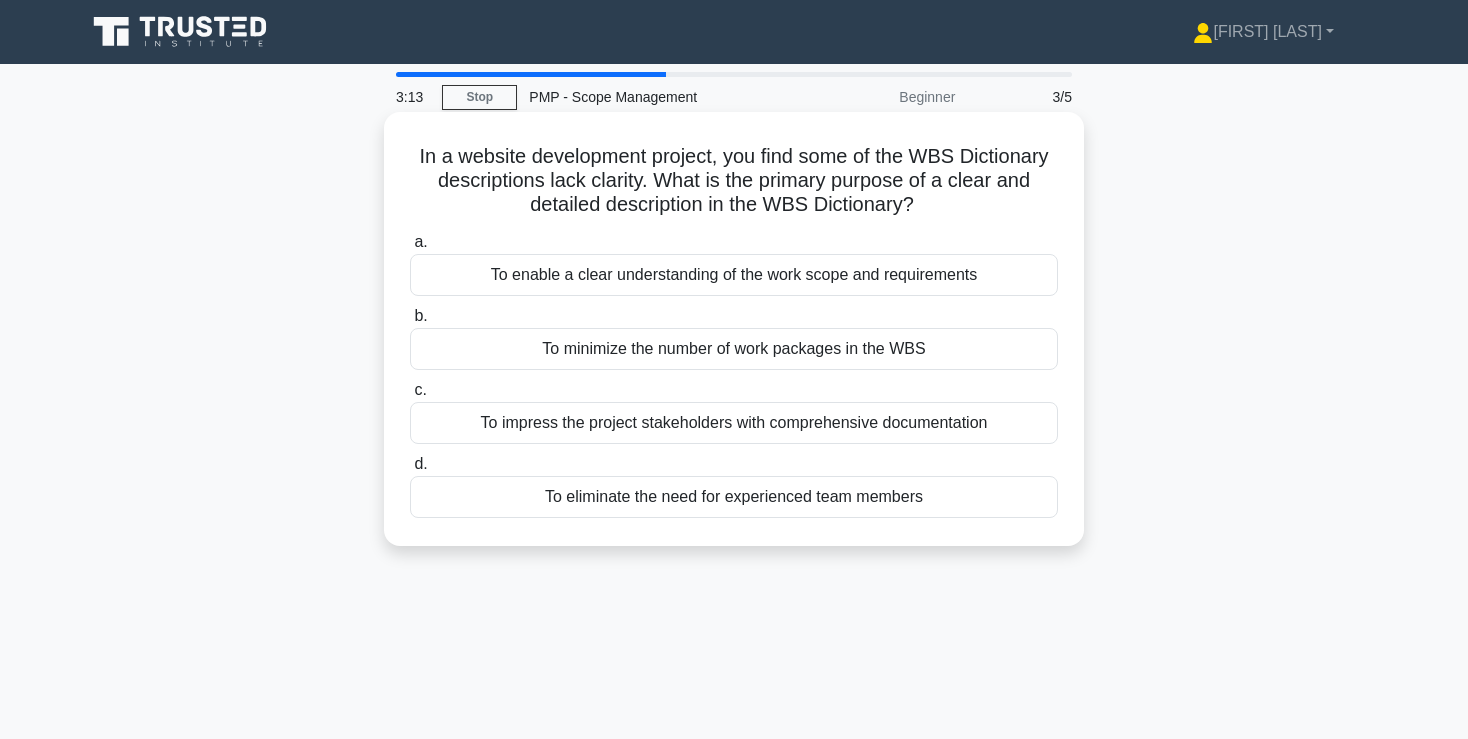 click on "To enable a clear understanding of the work scope and requirements" at bounding box center (734, 275) 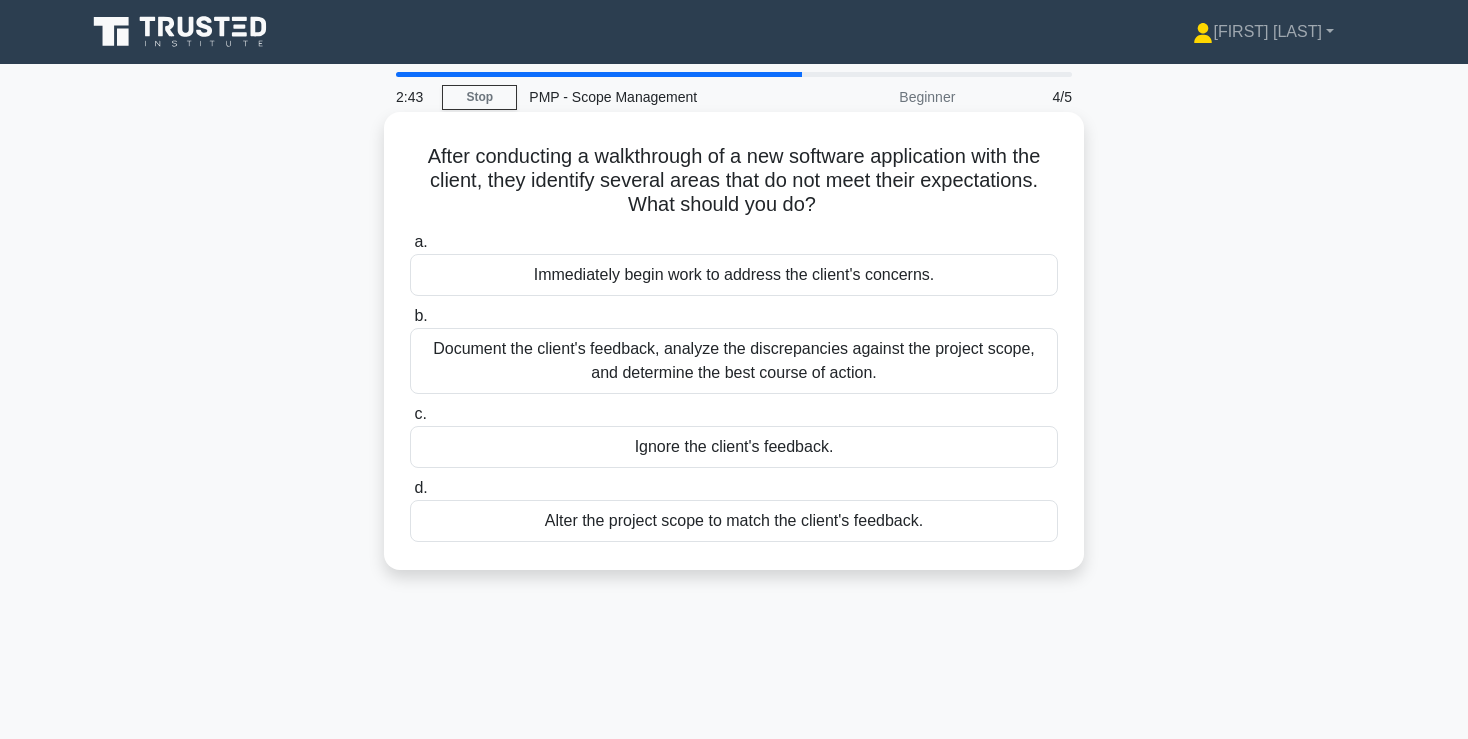 click on "Document the client's feedback, analyze the discrepancies against the project scope, and determine the best course of action." at bounding box center [734, 361] 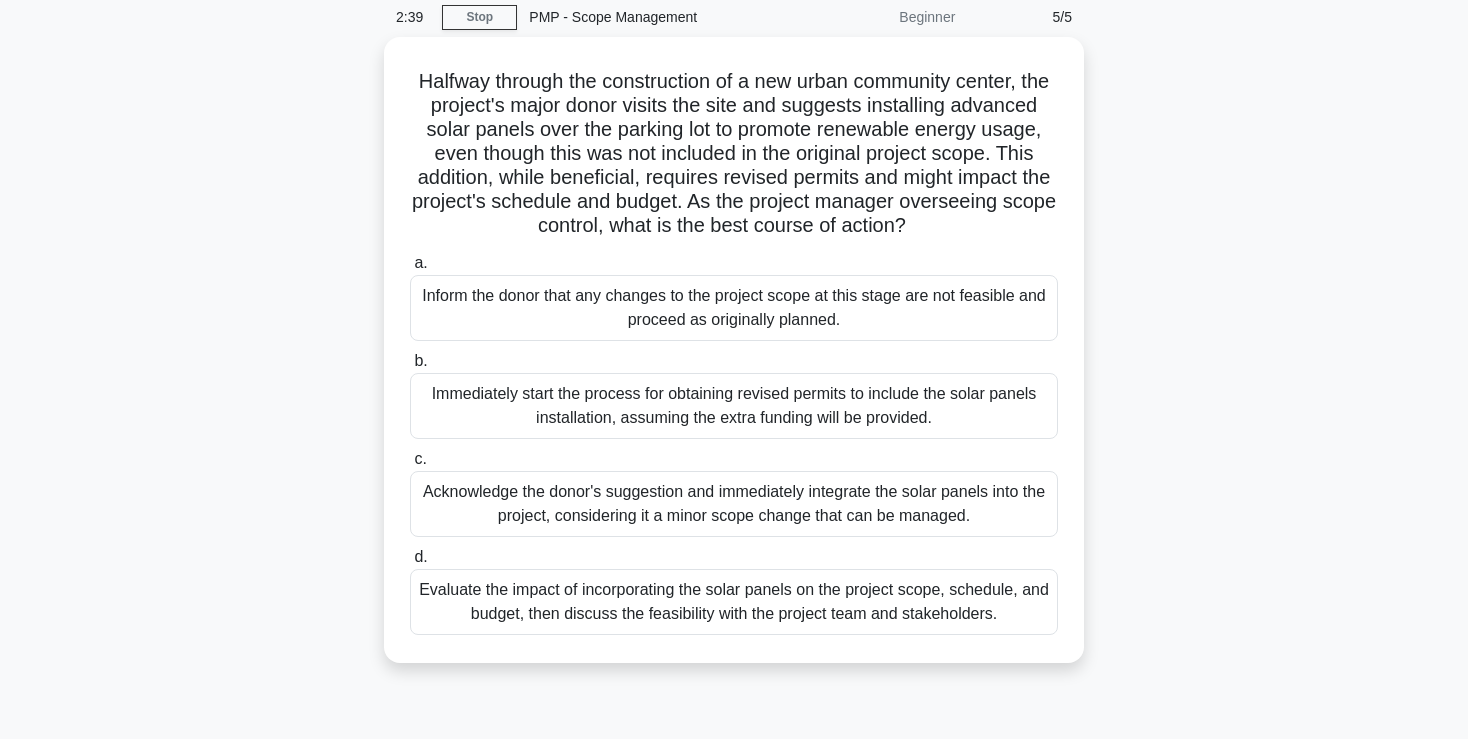scroll, scrollTop: 74, scrollLeft: 0, axis: vertical 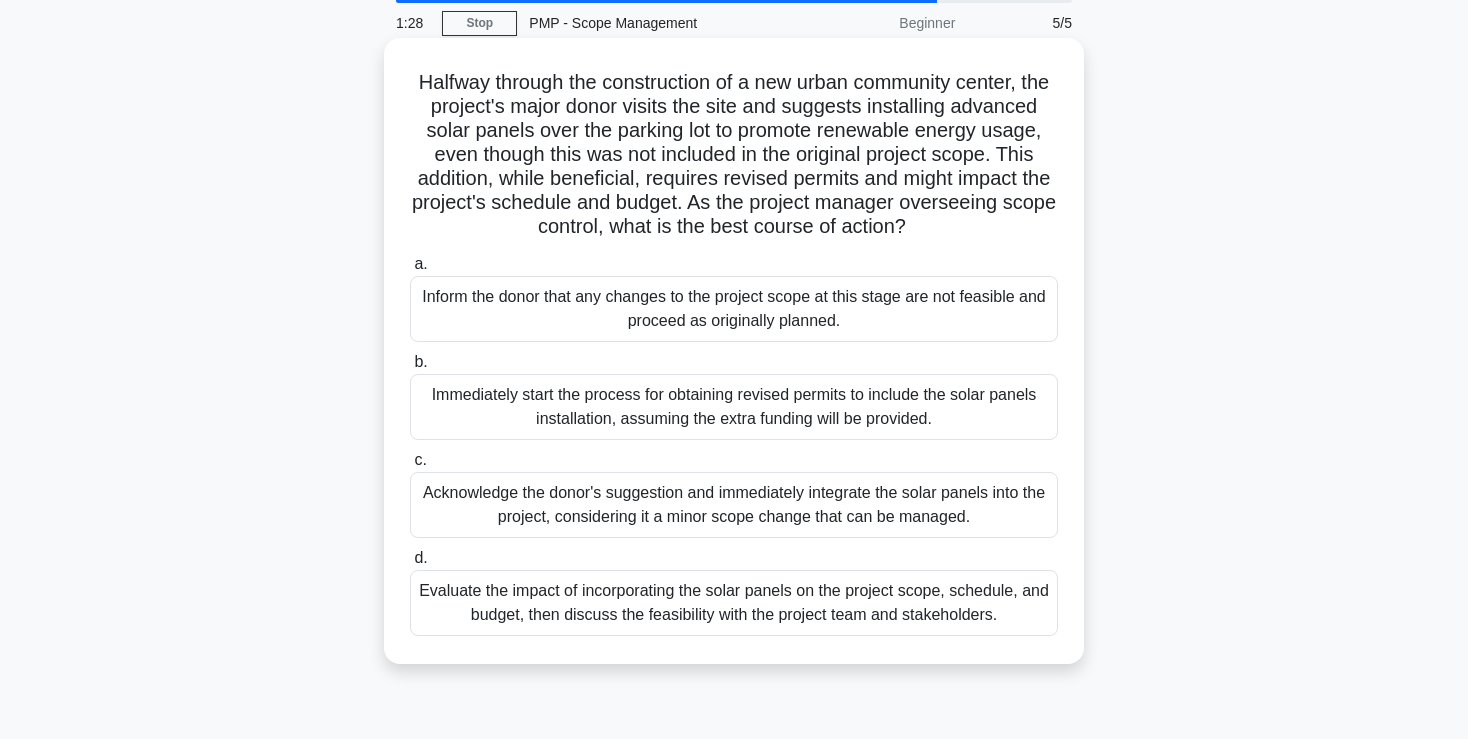 click on "Evaluate the impact of incorporating the solar panels on the project scope, schedule, and budget, then discuss the feasibility with the project team and stakeholders." at bounding box center (734, 603) 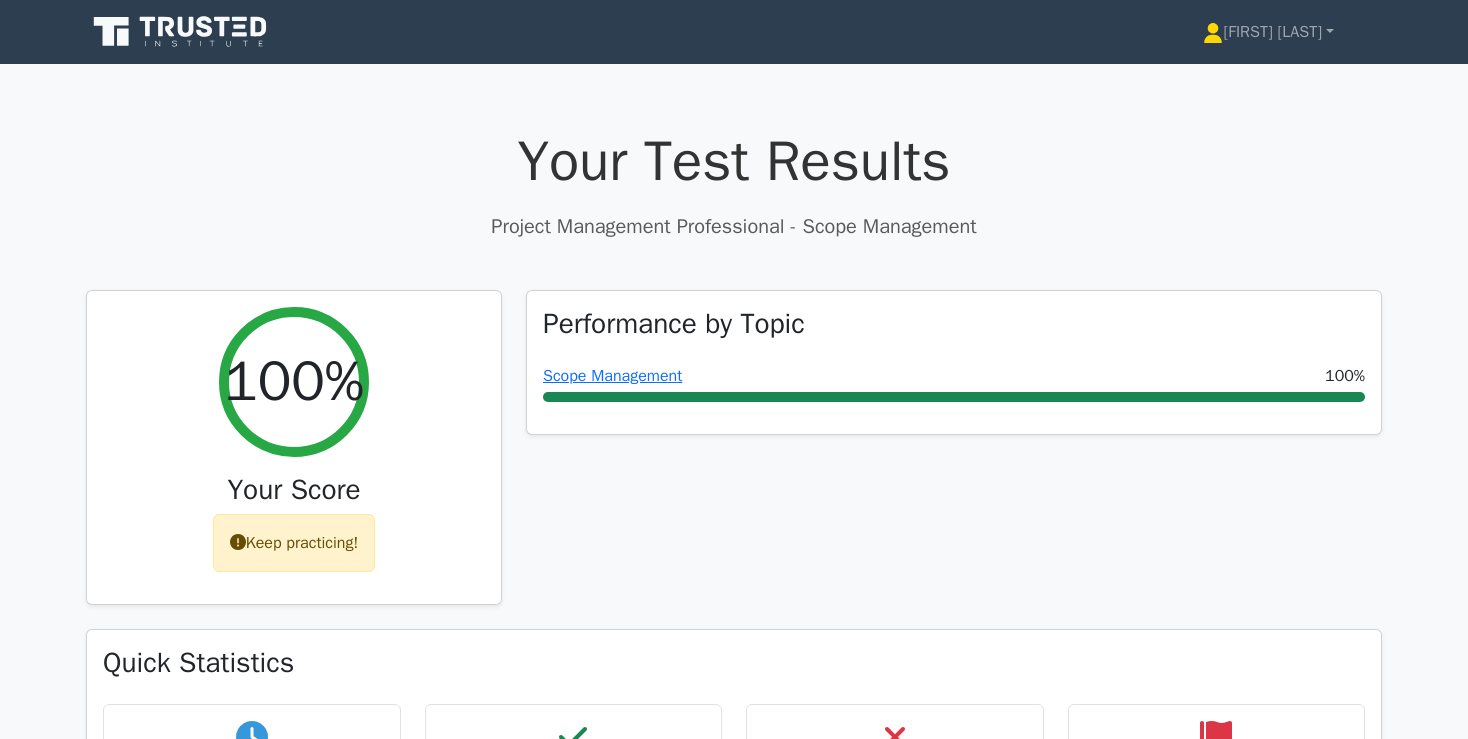 scroll, scrollTop: 0, scrollLeft: 0, axis: both 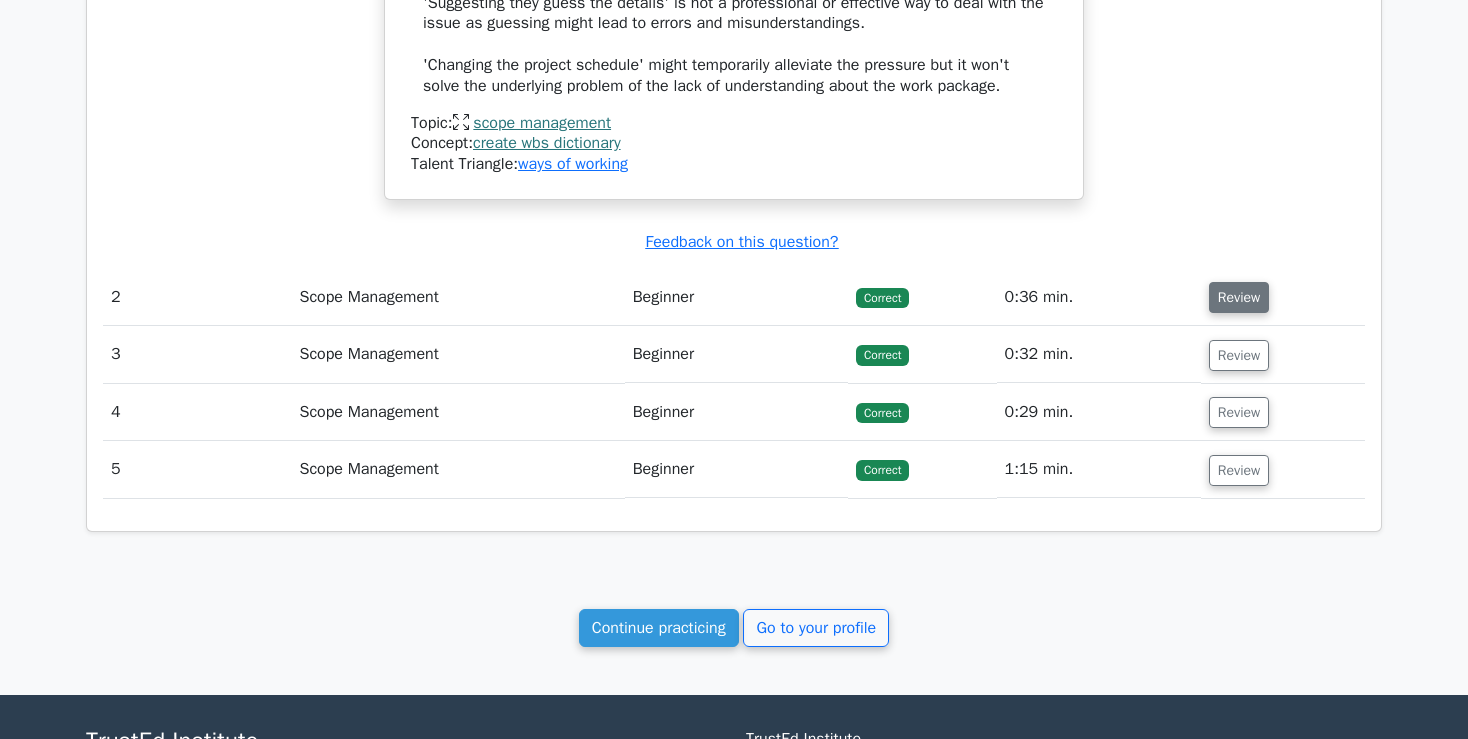 click on "Review" at bounding box center (1239, 297) 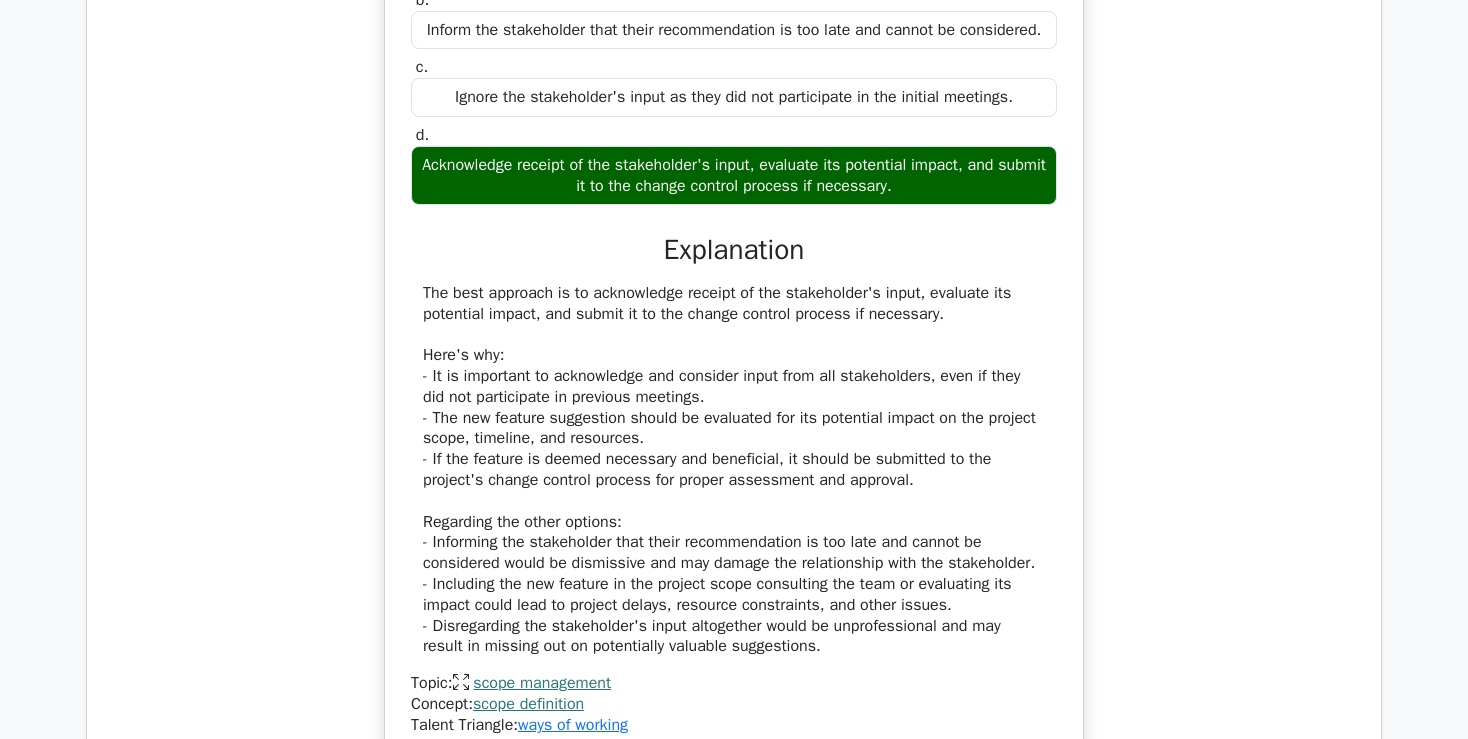 scroll, scrollTop: 2344, scrollLeft: 0, axis: vertical 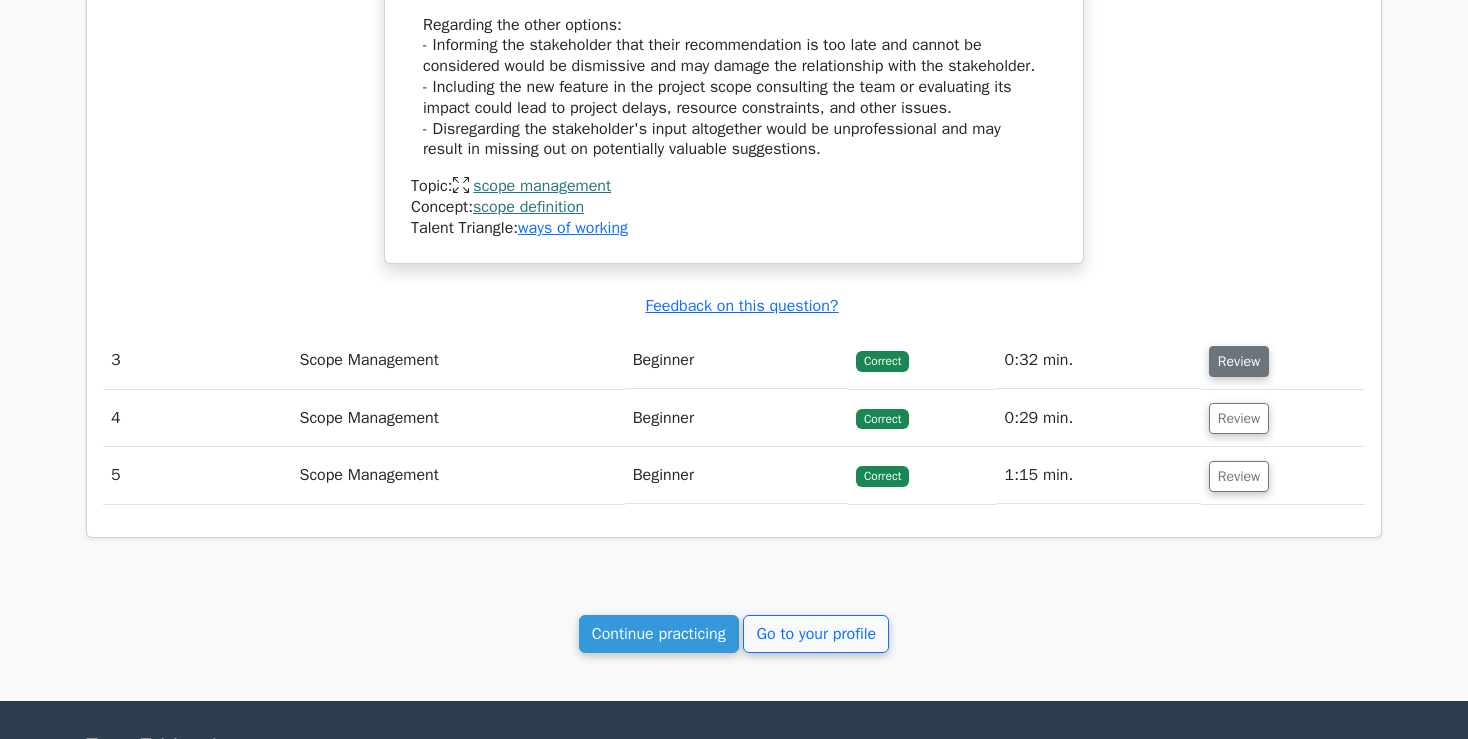 click on "Review" at bounding box center (1239, 361) 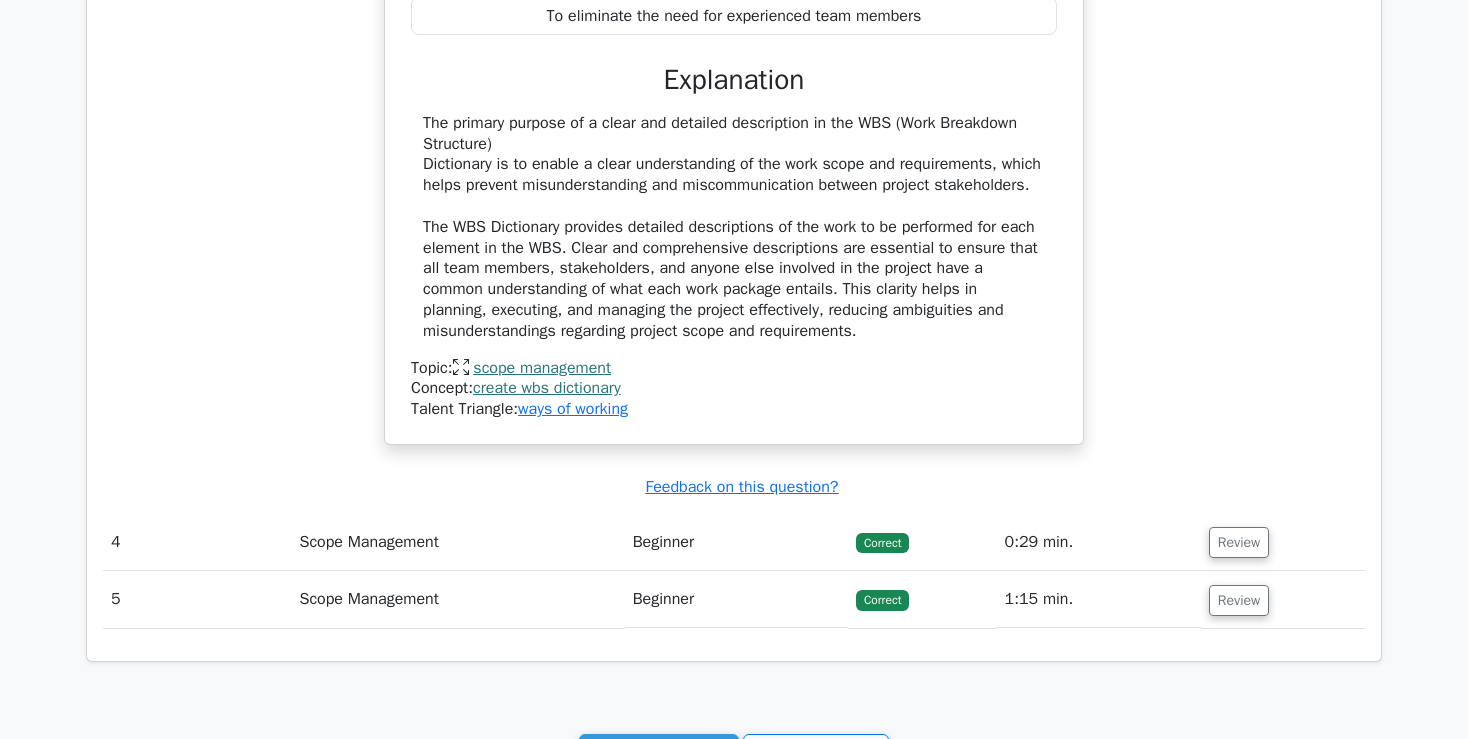 scroll, scrollTop: 3580, scrollLeft: 0, axis: vertical 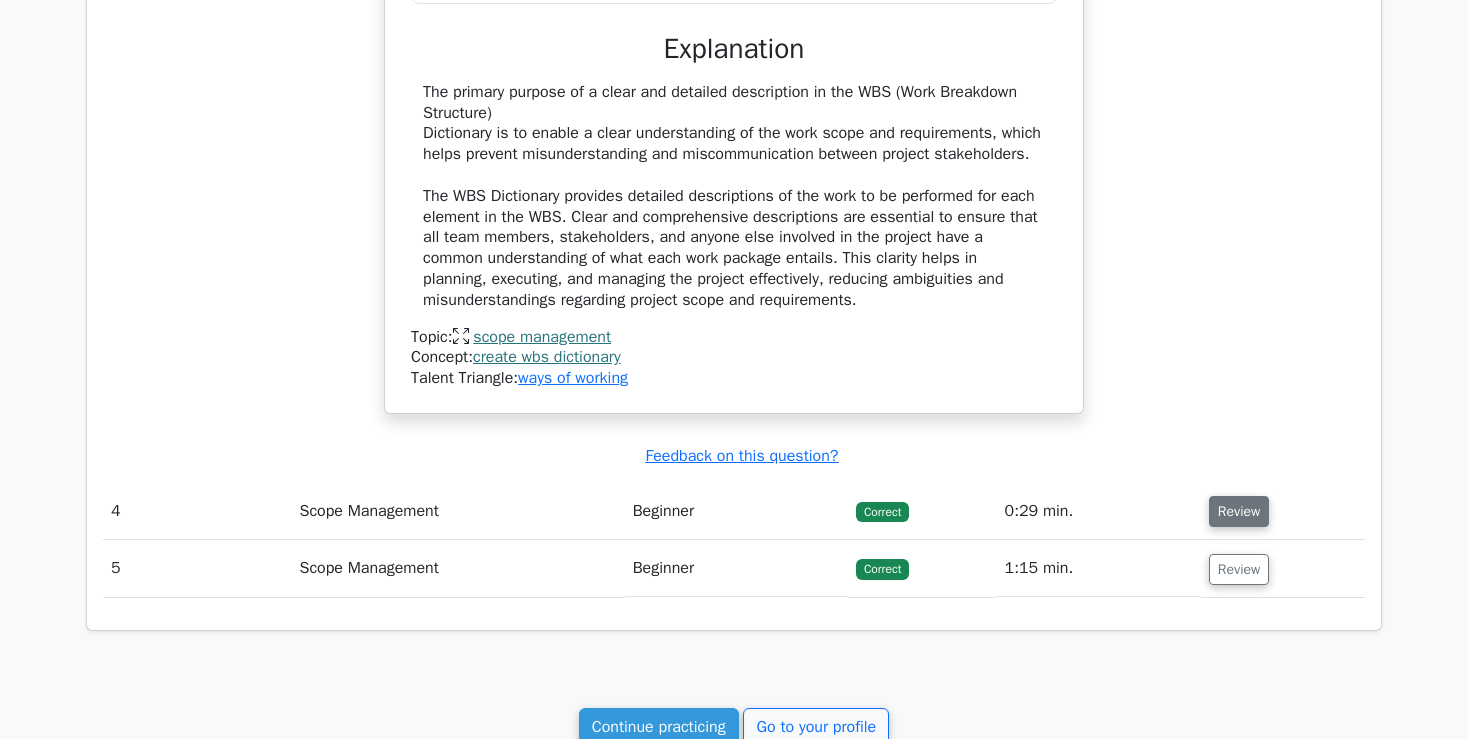 click on "Review" at bounding box center [1239, 511] 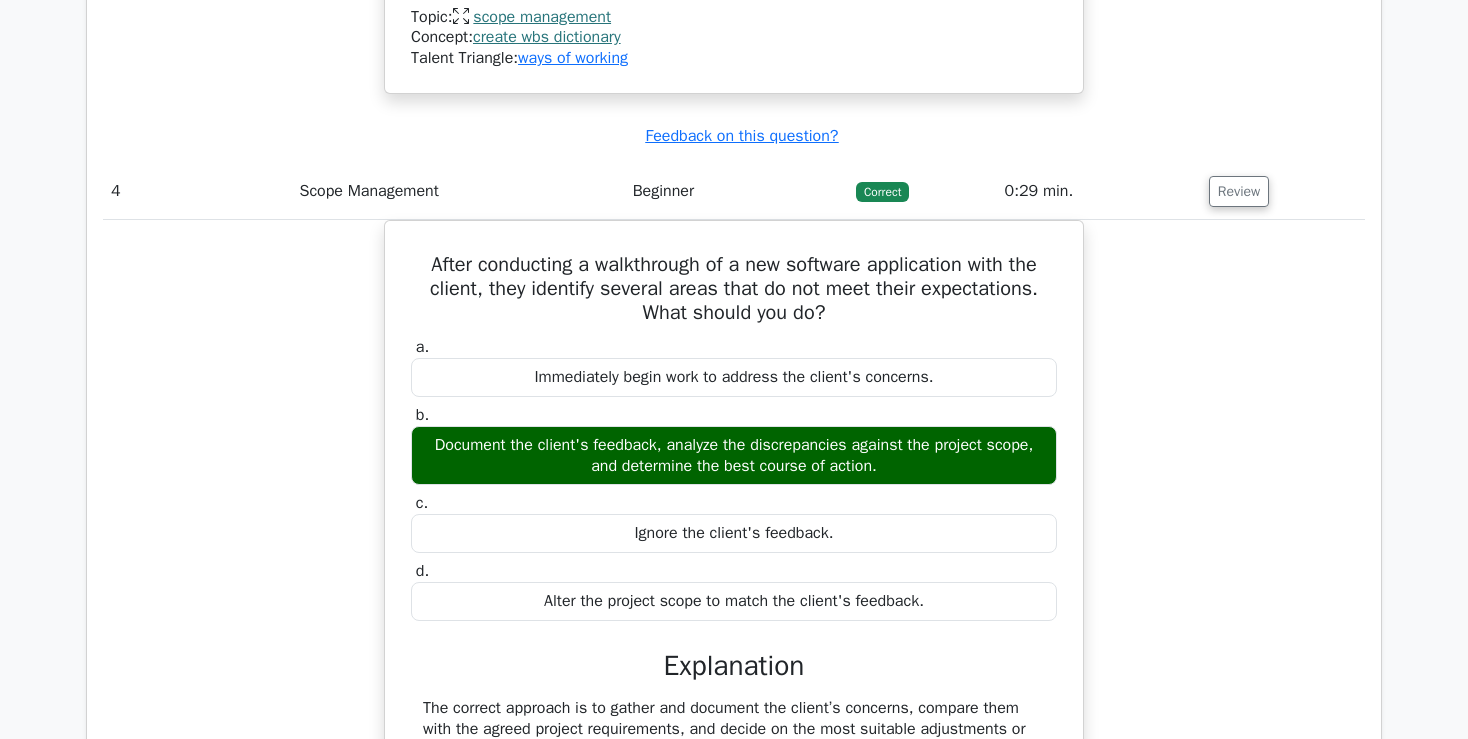 scroll, scrollTop: 3918, scrollLeft: 0, axis: vertical 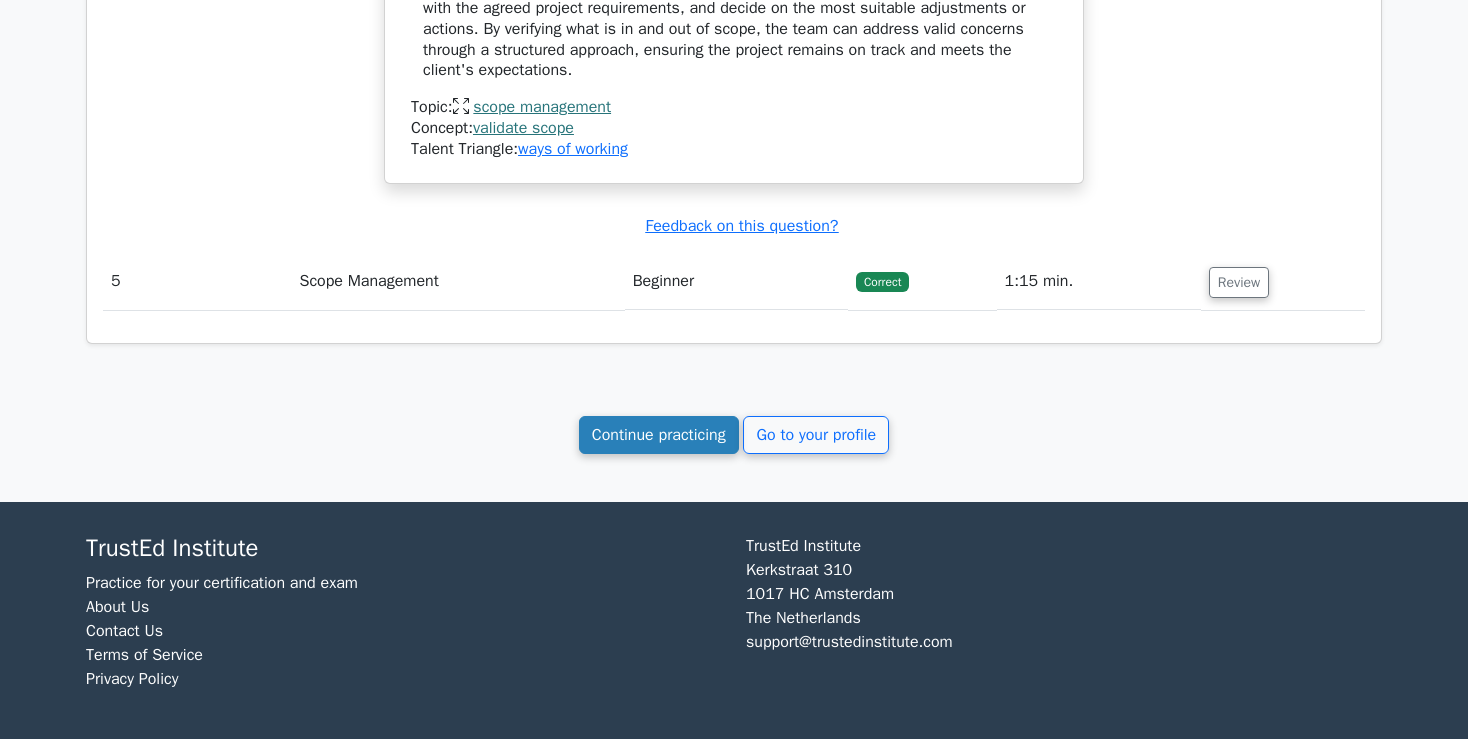 click on "Continue practicing" at bounding box center (659, 435) 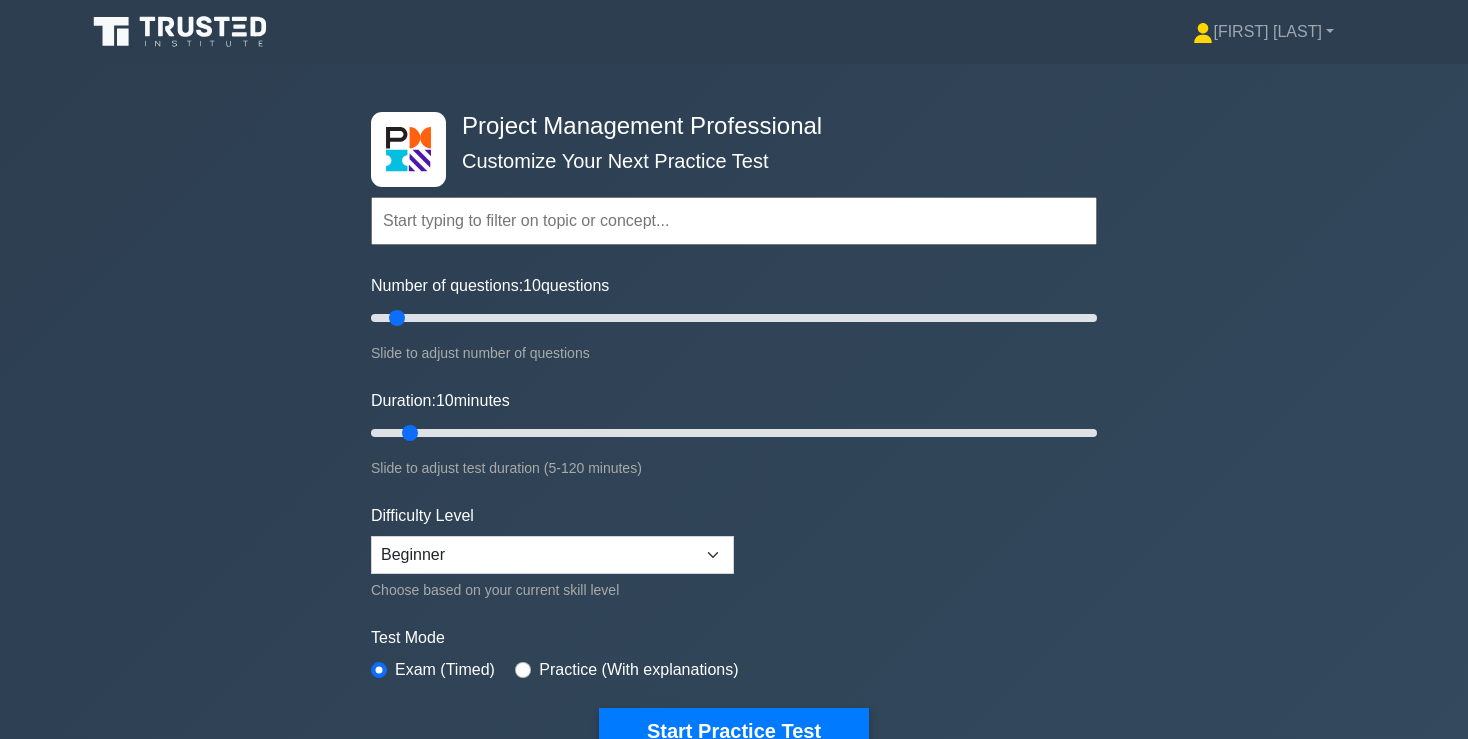 scroll, scrollTop: 0, scrollLeft: 0, axis: both 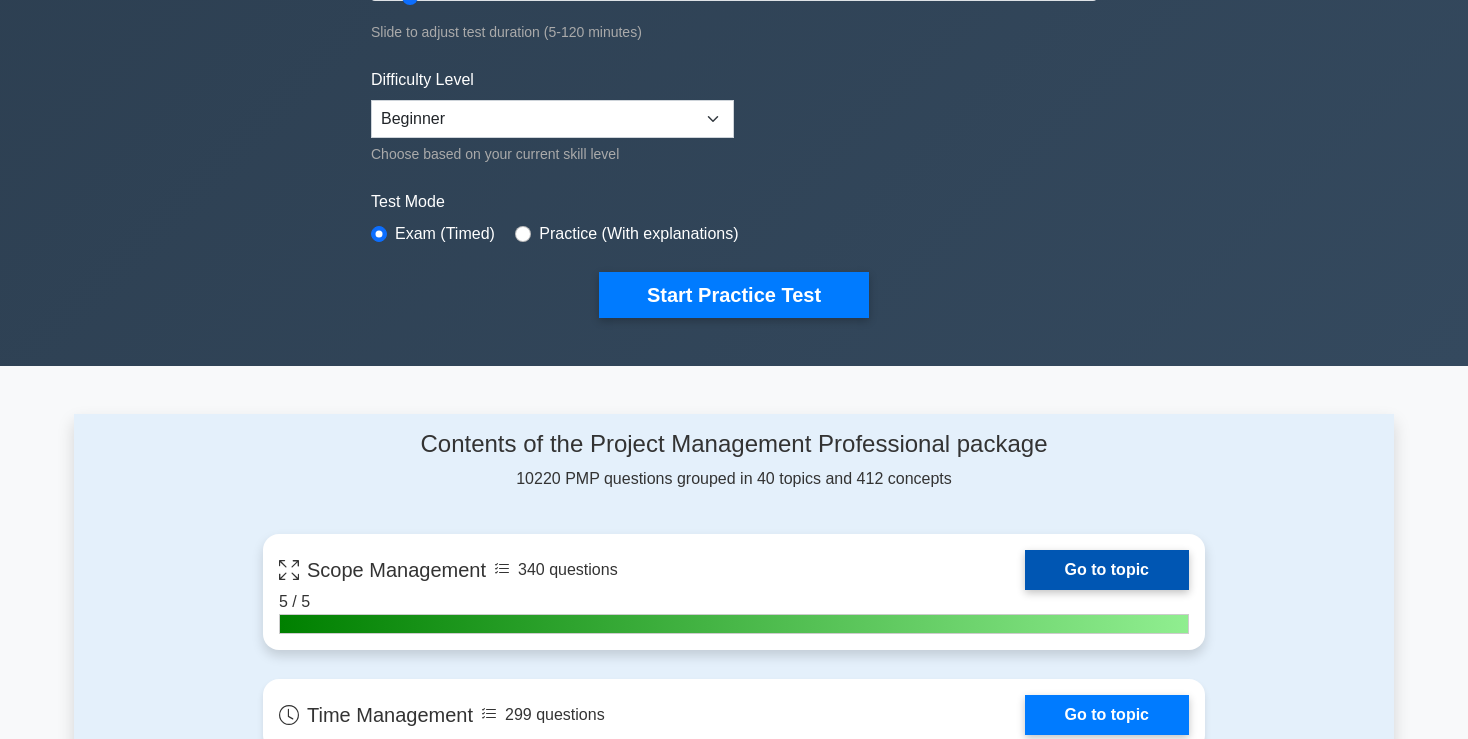 click on "Go to topic" at bounding box center [1107, 570] 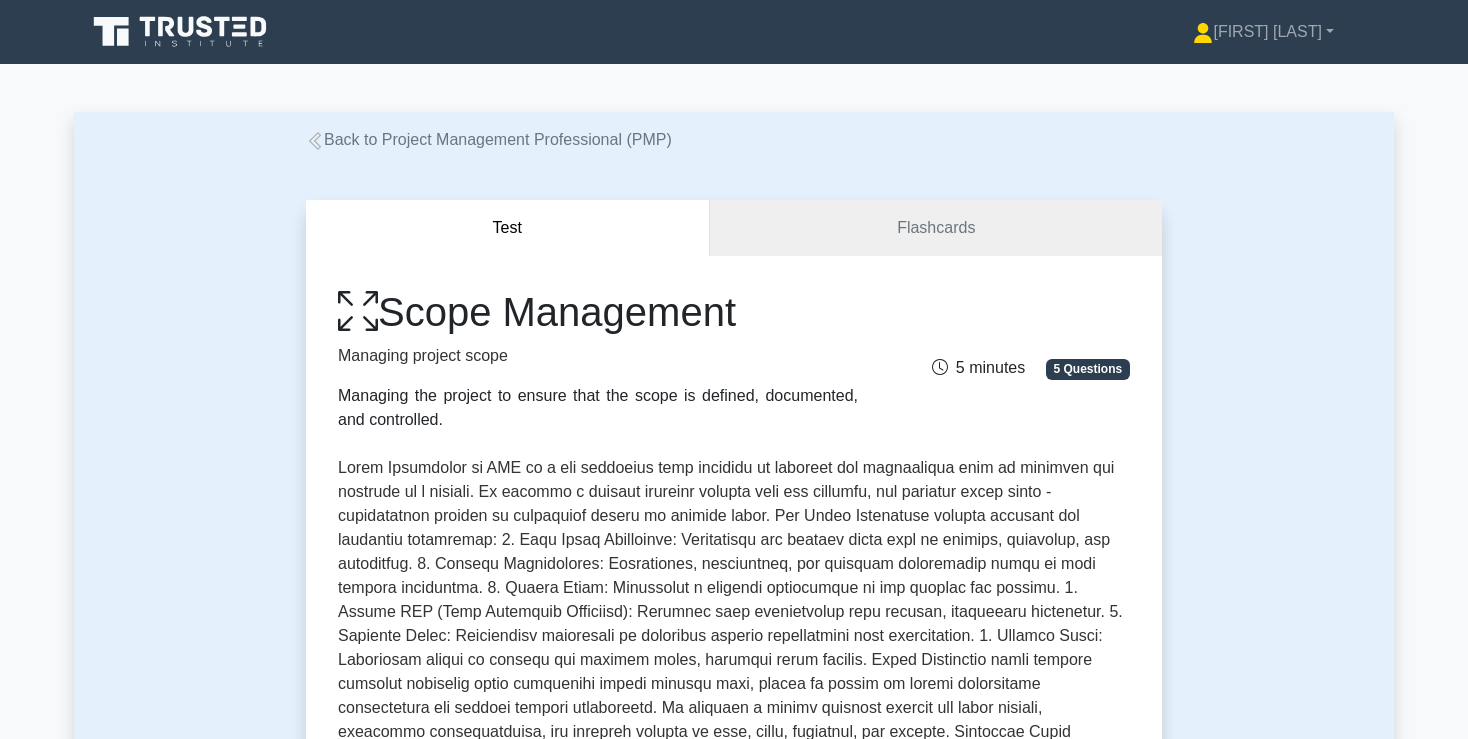 scroll, scrollTop: 0, scrollLeft: 0, axis: both 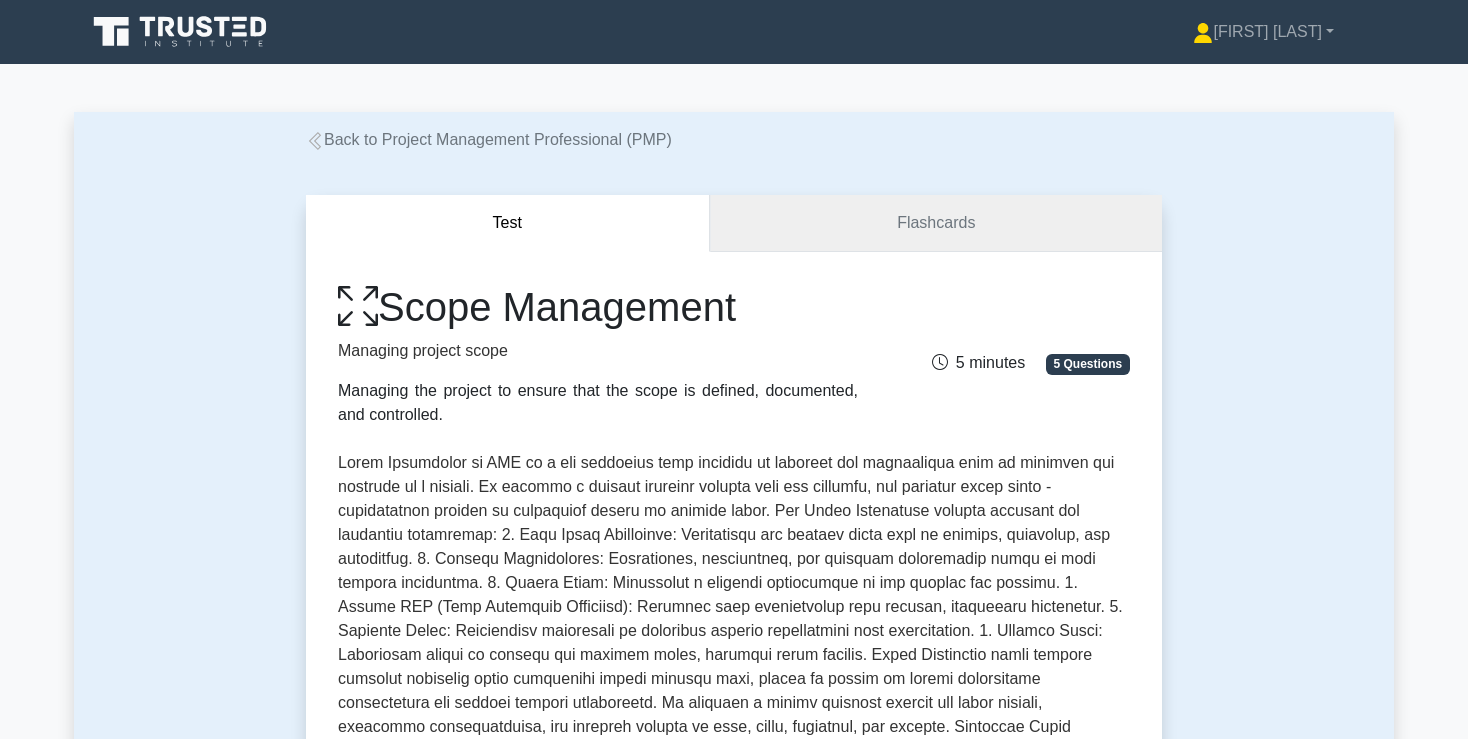 click on "Flashcards" at bounding box center (936, 223) 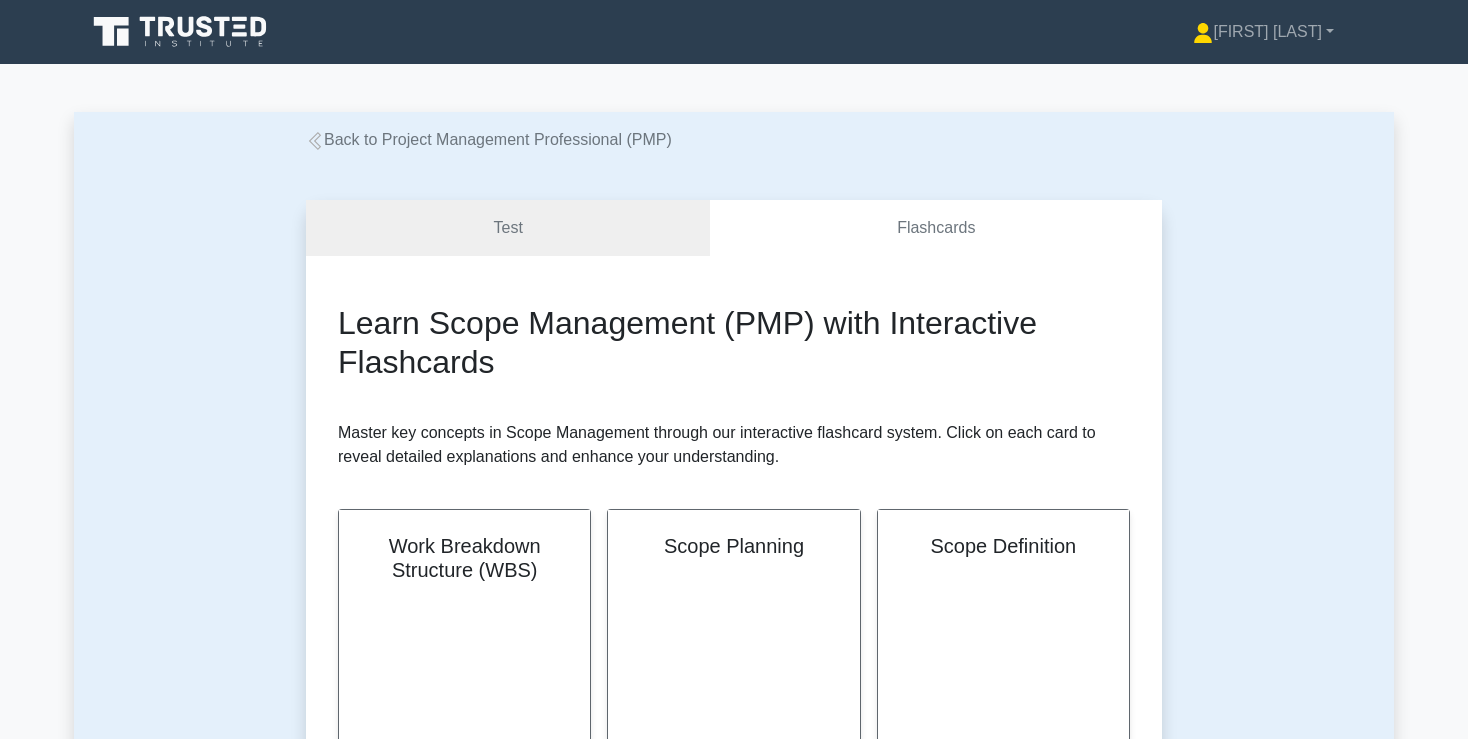 scroll, scrollTop: 0, scrollLeft: 0, axis: both 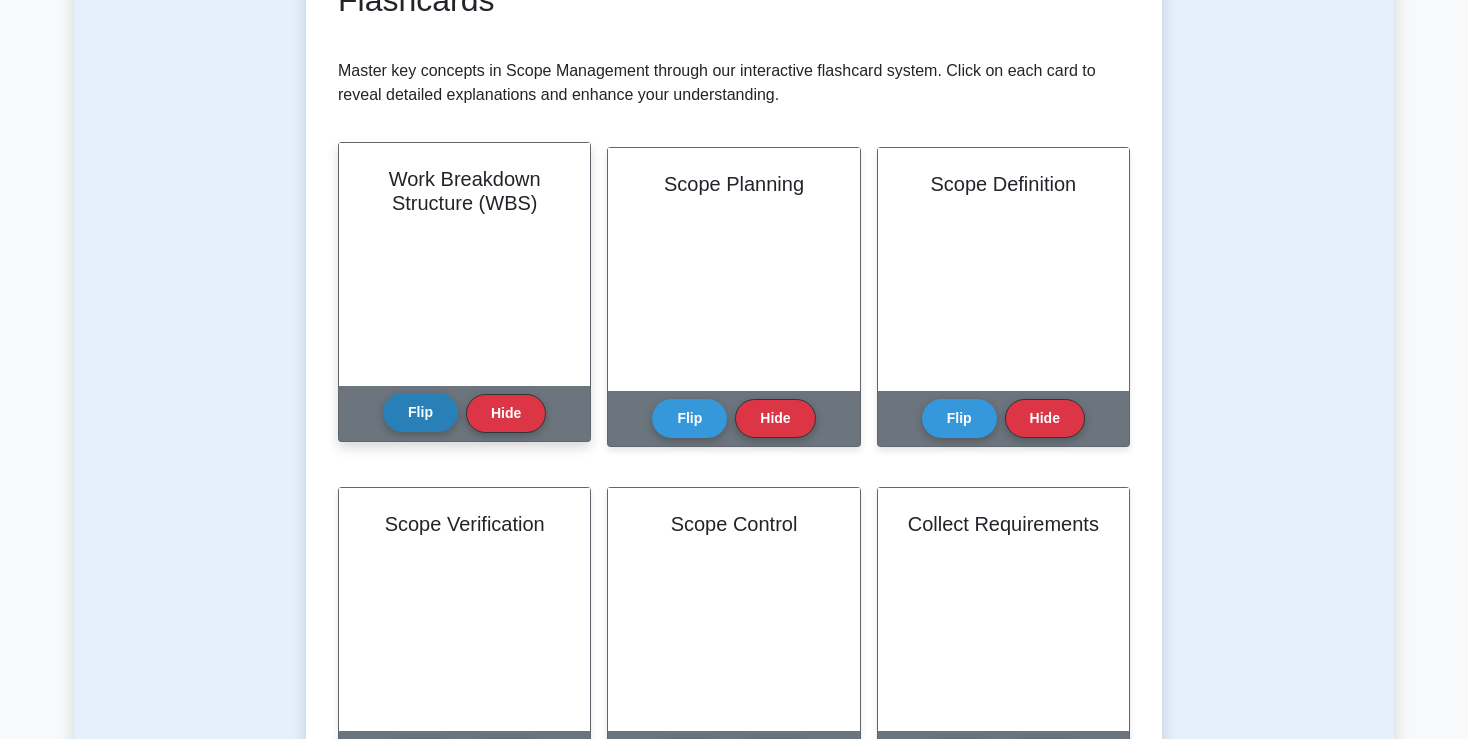 click on "Flip" at bounding box center (420, 412) 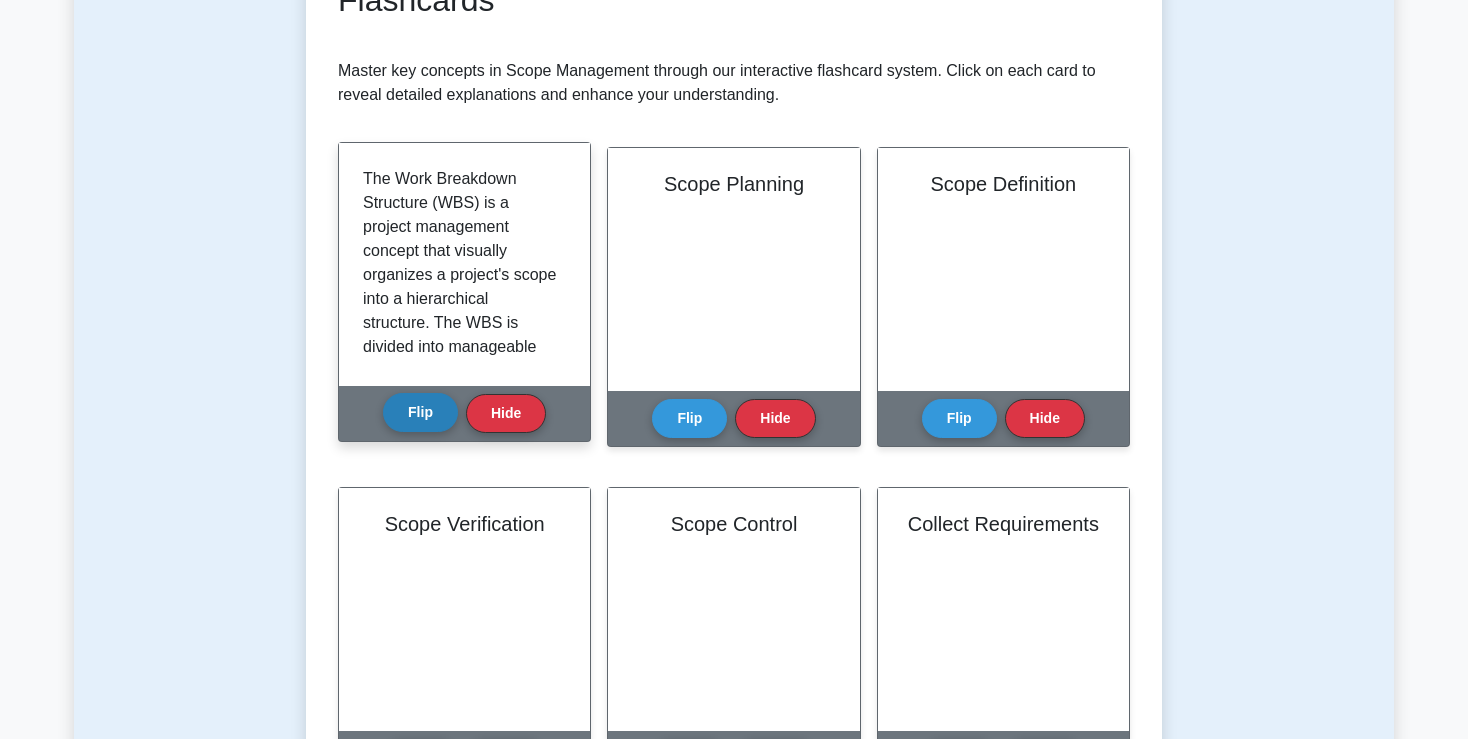 click on "Flip" at bounding box center [420, 412] 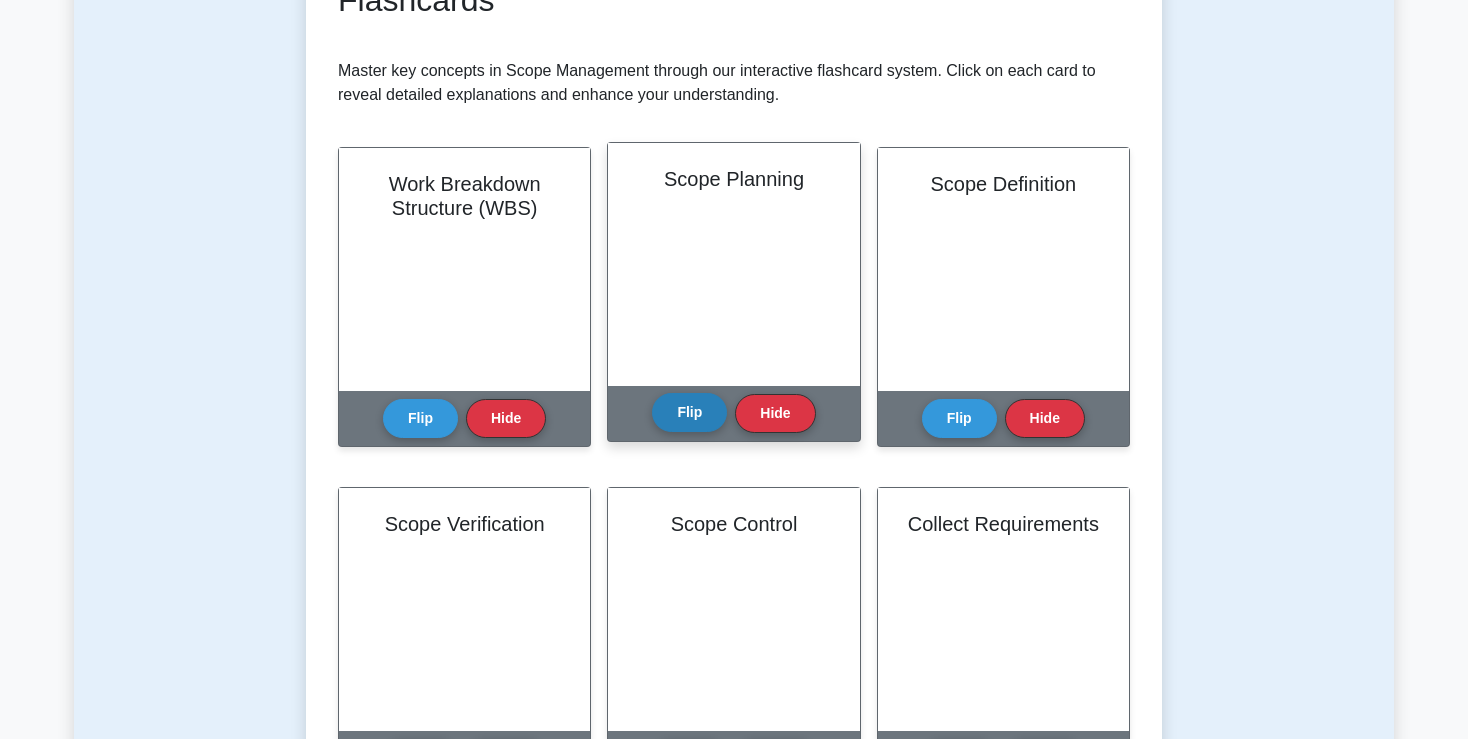 click on "Flip" at bounding box center [689, 412] 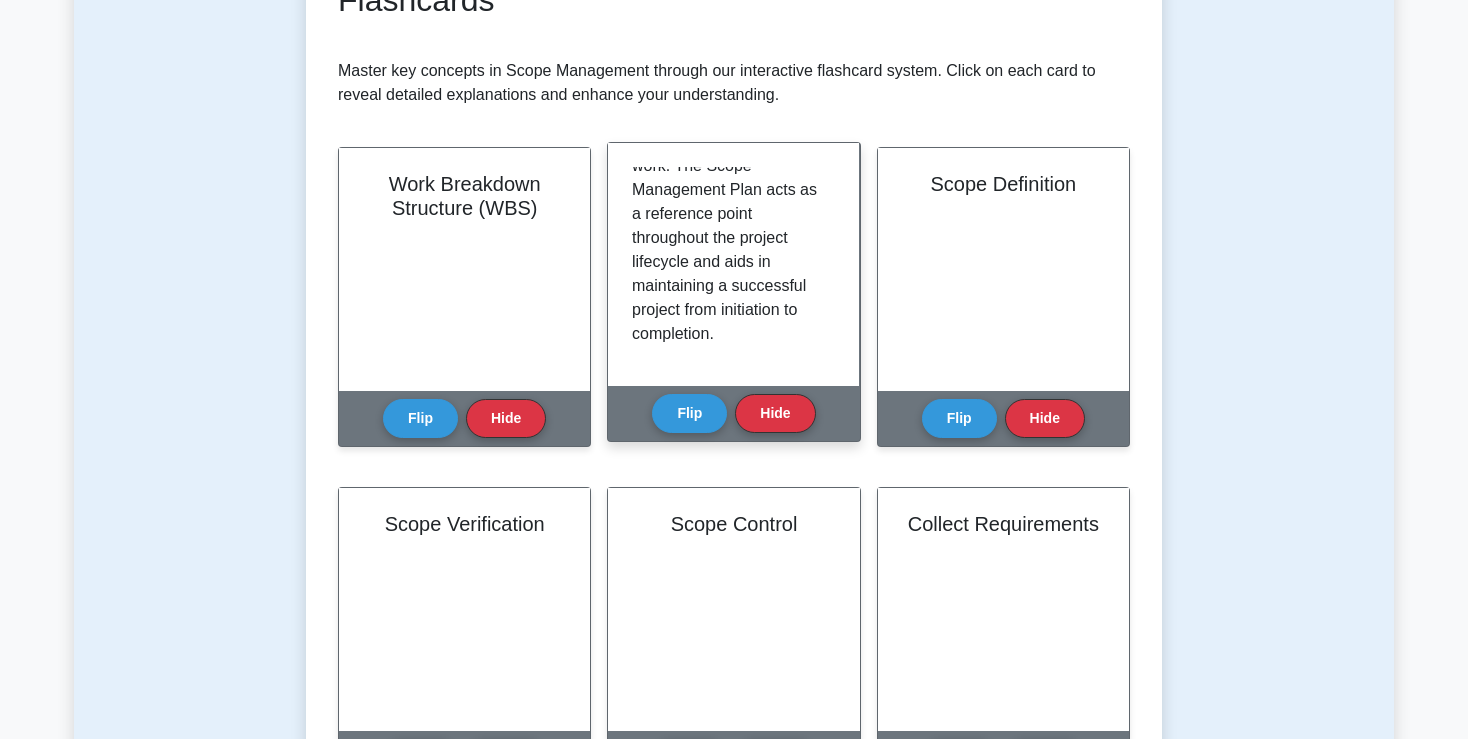 scroll, scrollTop: 732, scrollLeft: 0, axis: vertical 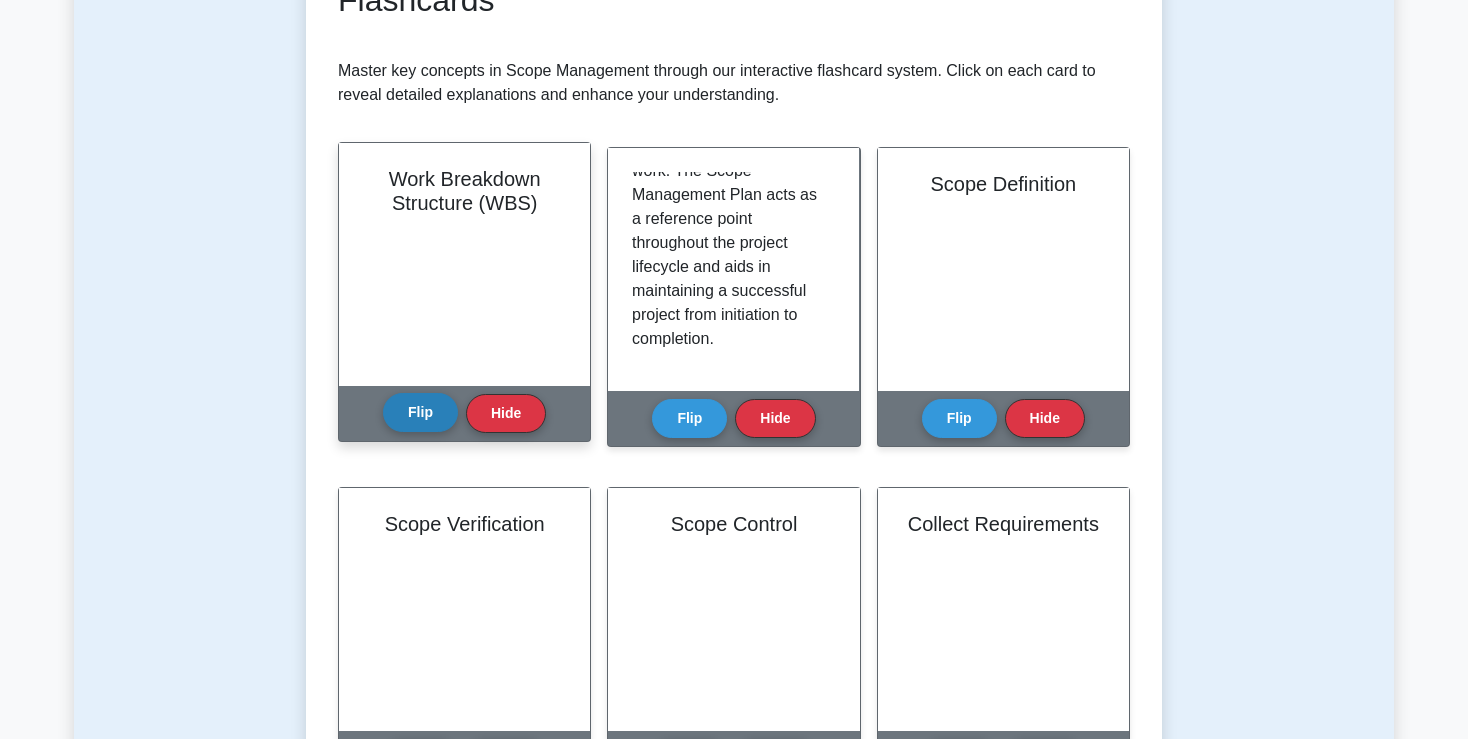 click on "Flip" at bounding box center (420, 412) 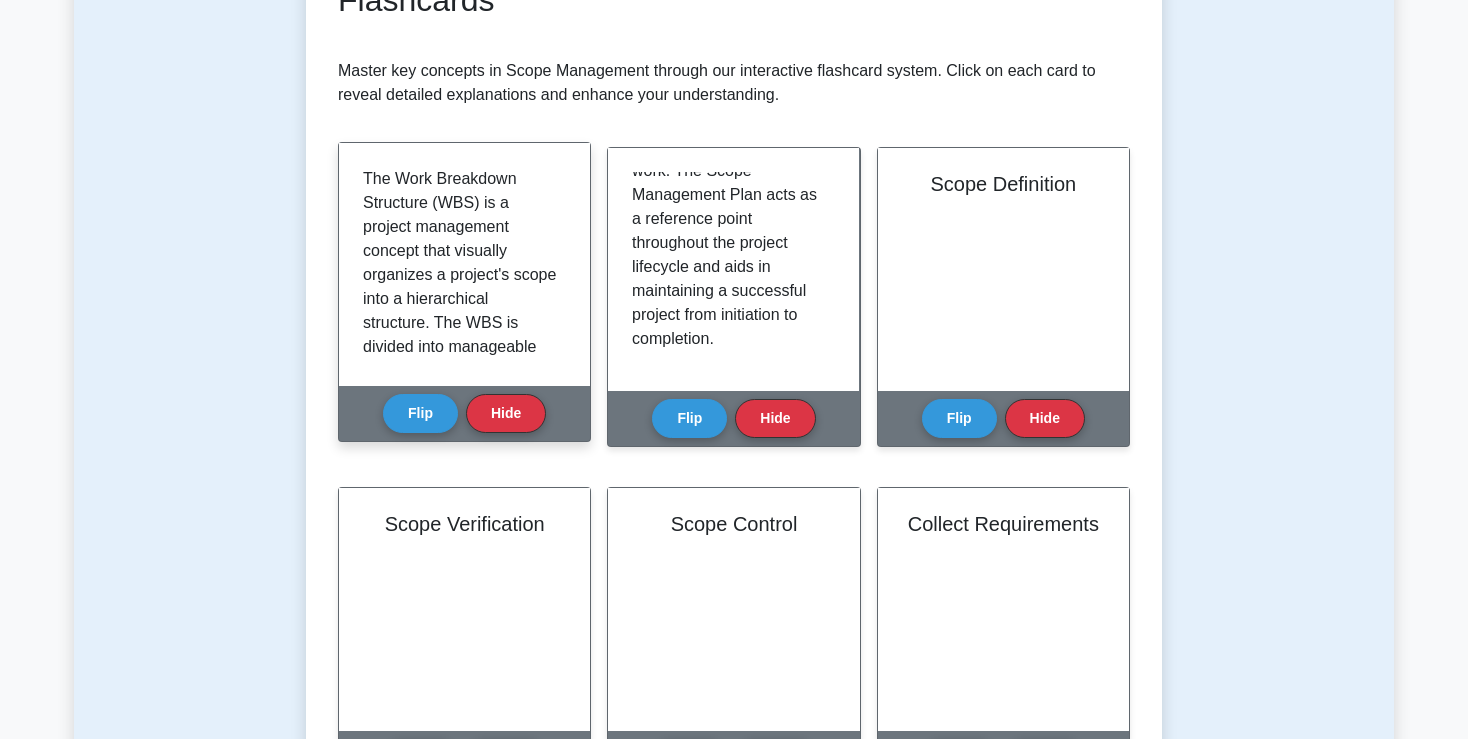 scroll, scrollTop: 65, scrollLeft: 0, axis: vertical 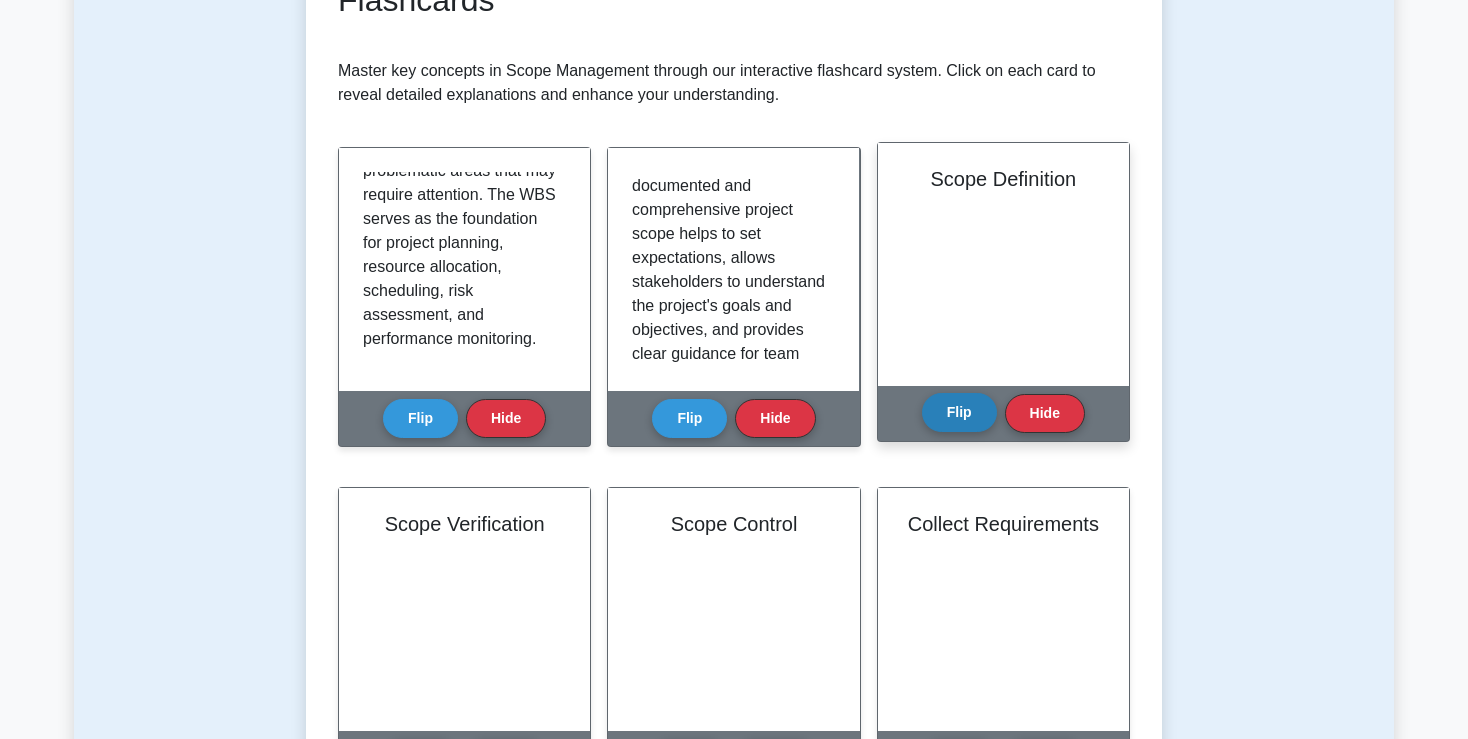 click on "Flip" at bounding box center (959, 412) 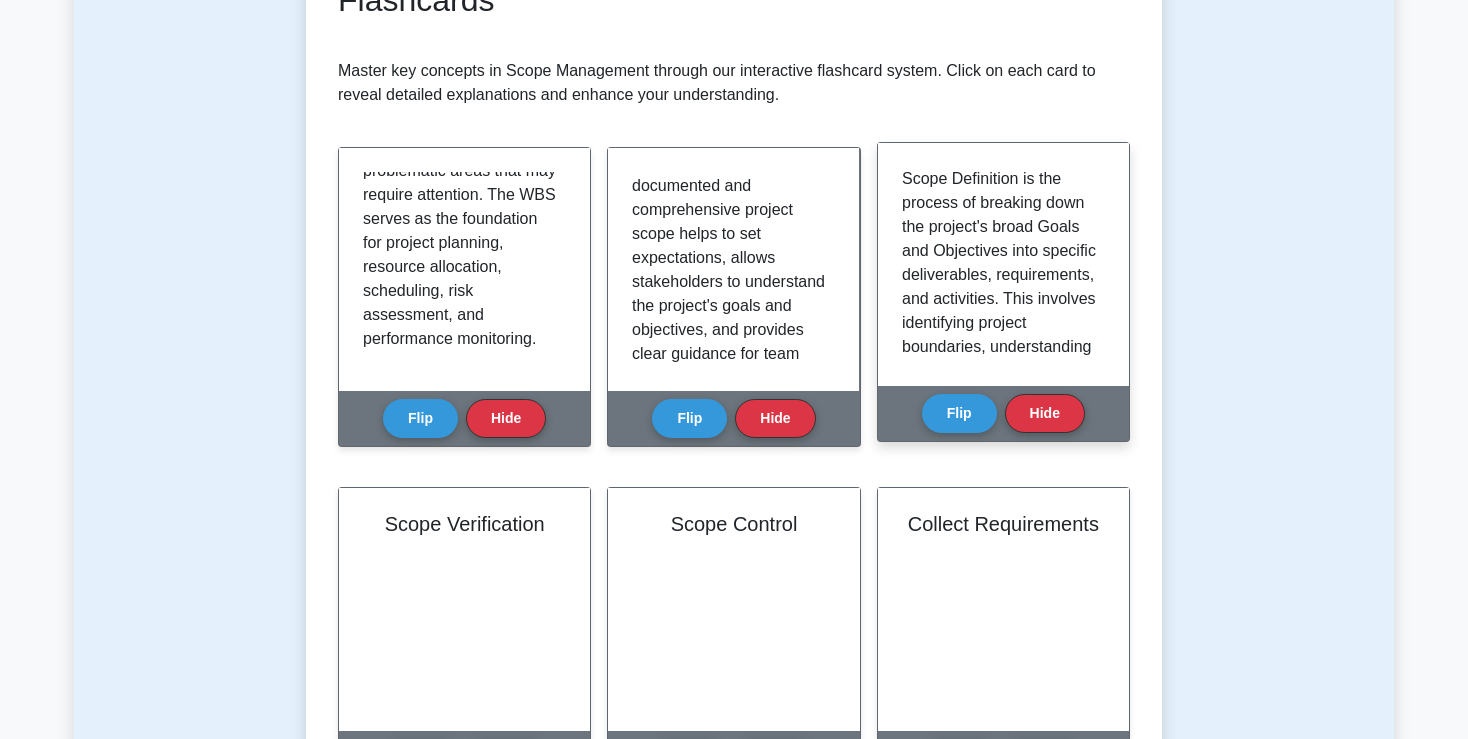 scroll, scrollTop: 65, scrollLeft: 0, axis: vertical 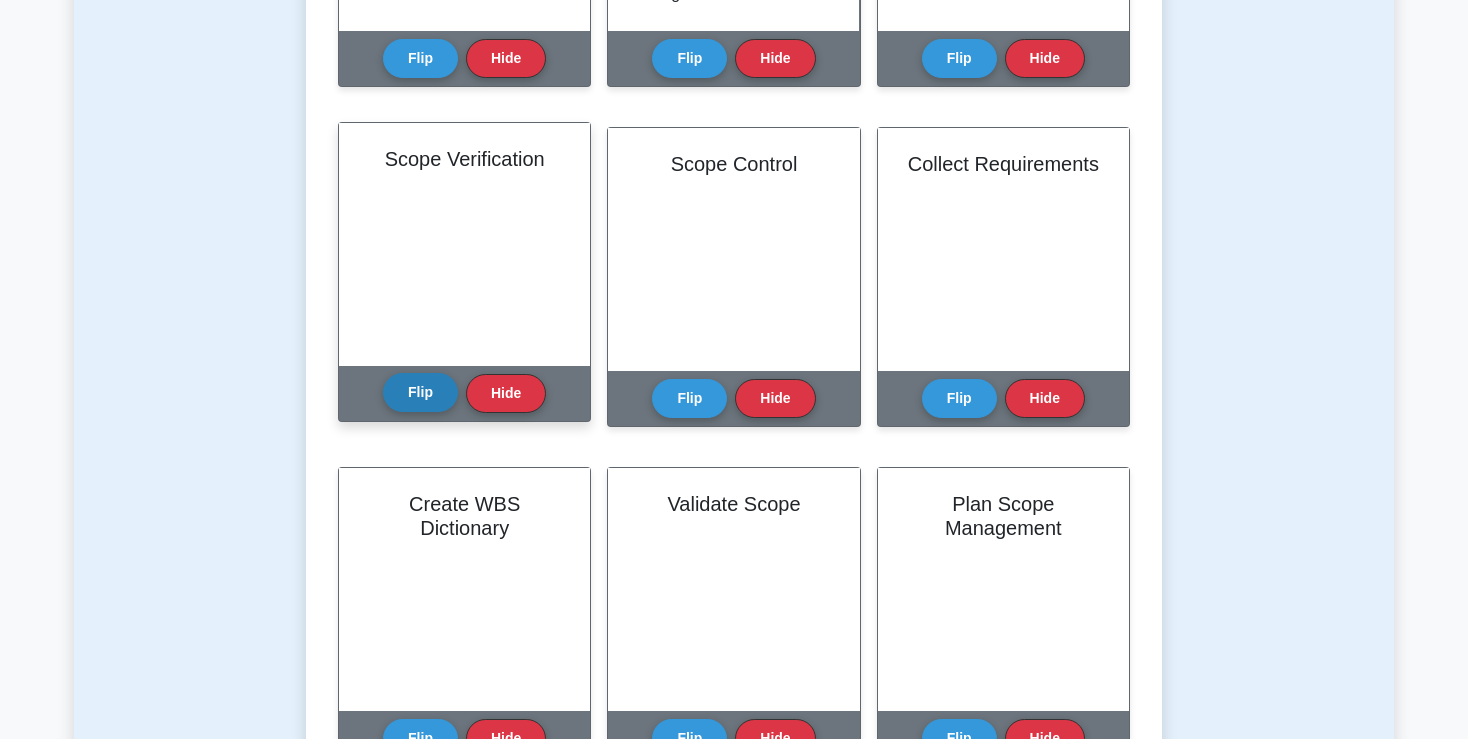 click on "Flip" at bounding box center [420, 392] 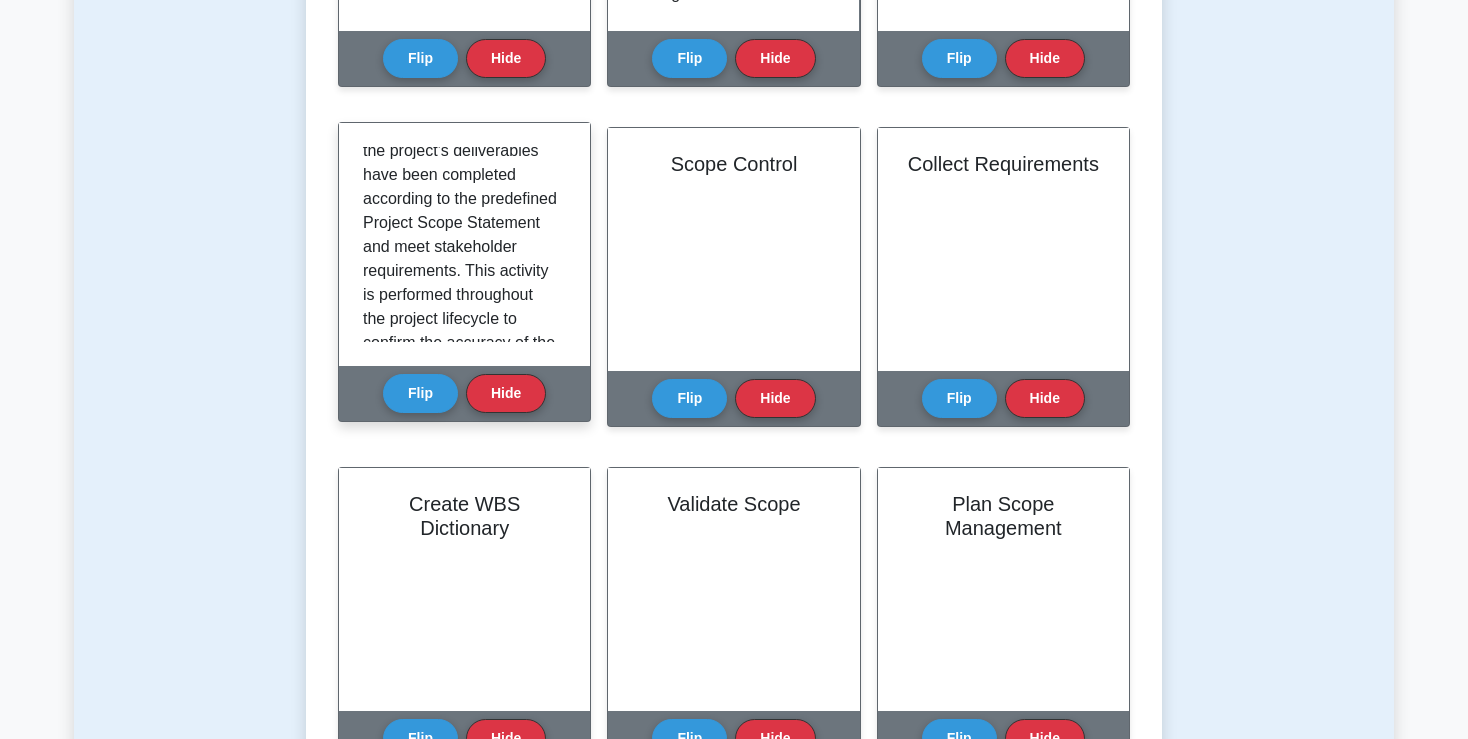 scroll, scrollTop: 65, scrollLeft: 0, axis: vertical 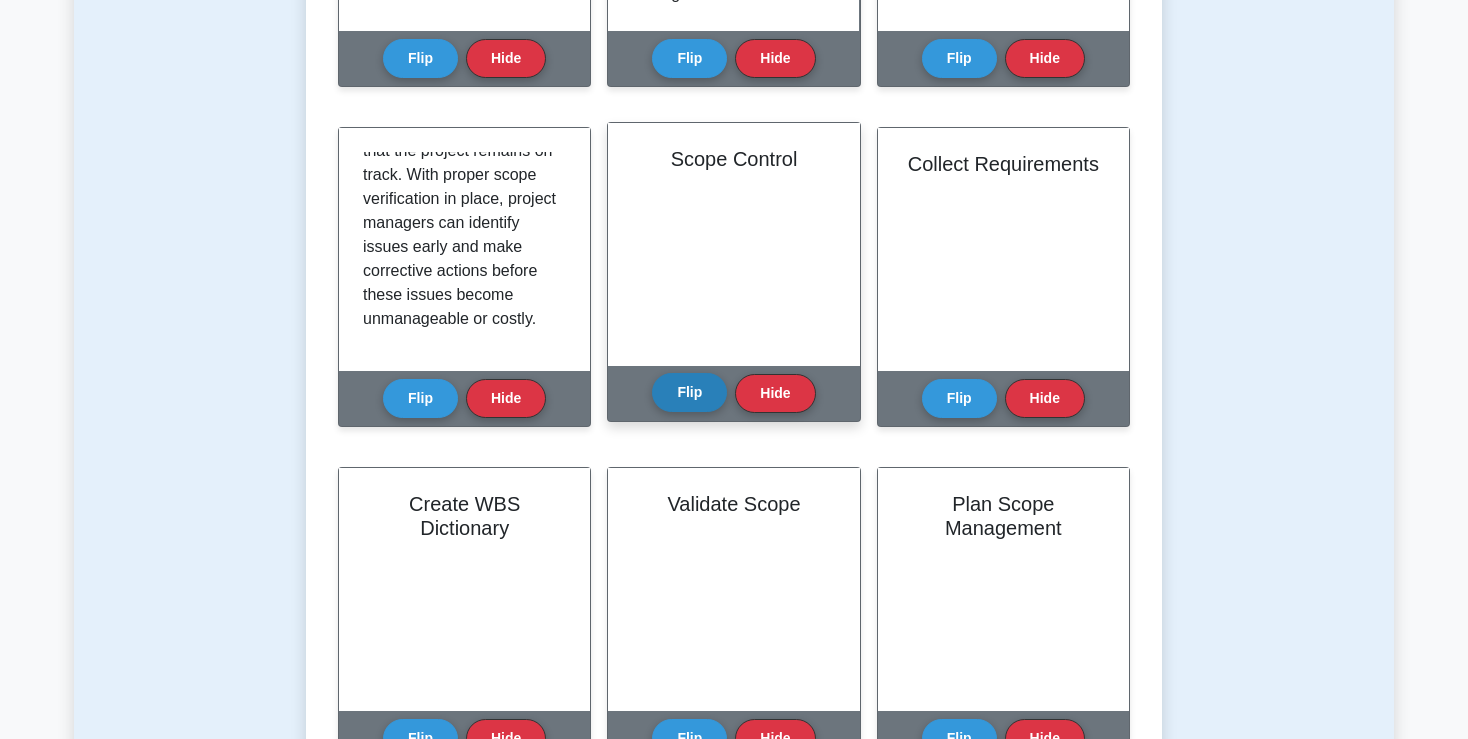 click on "Flip" at bounding box center [689, 392] 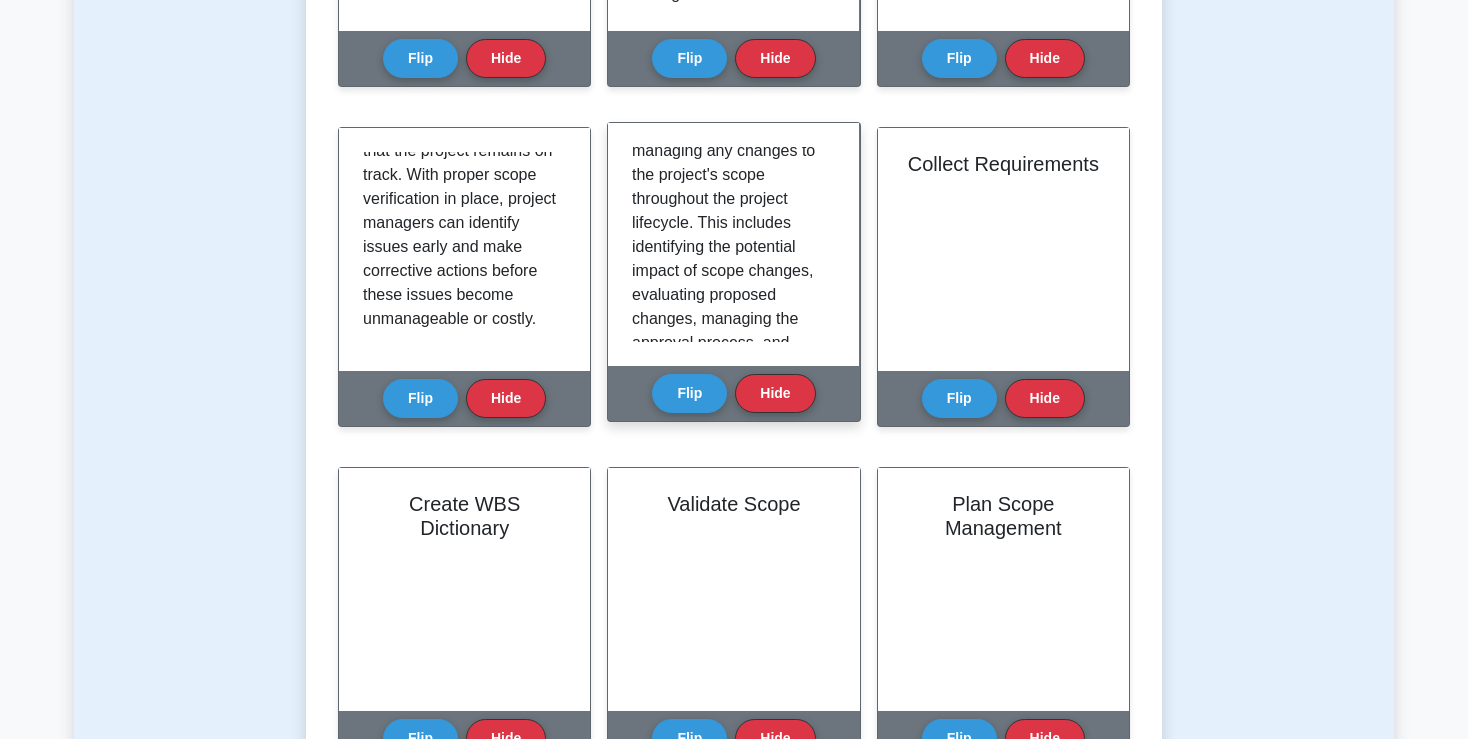 scroll, scrollTop: 65, scrollLeft: 0, axis: vertical 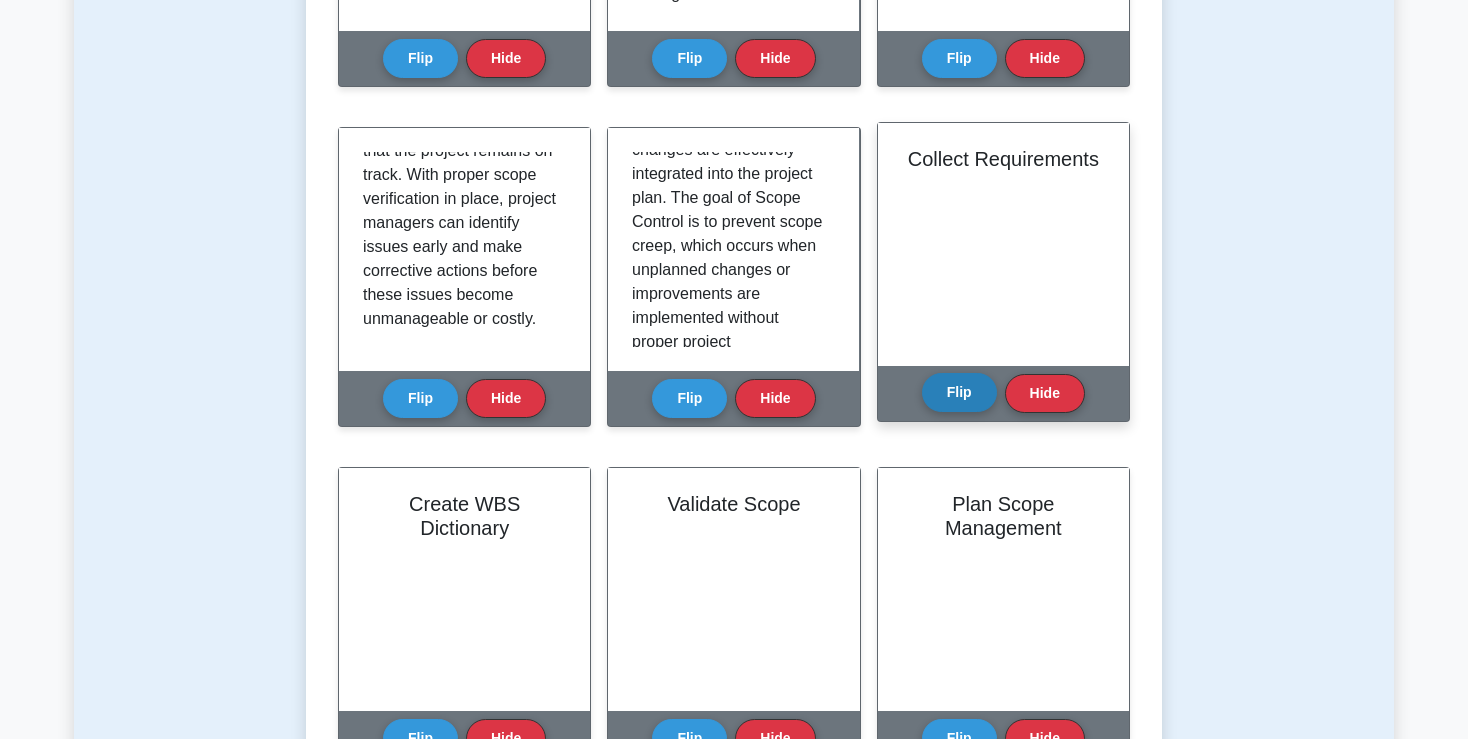click on "Flip" at bounding box center (959, 392) 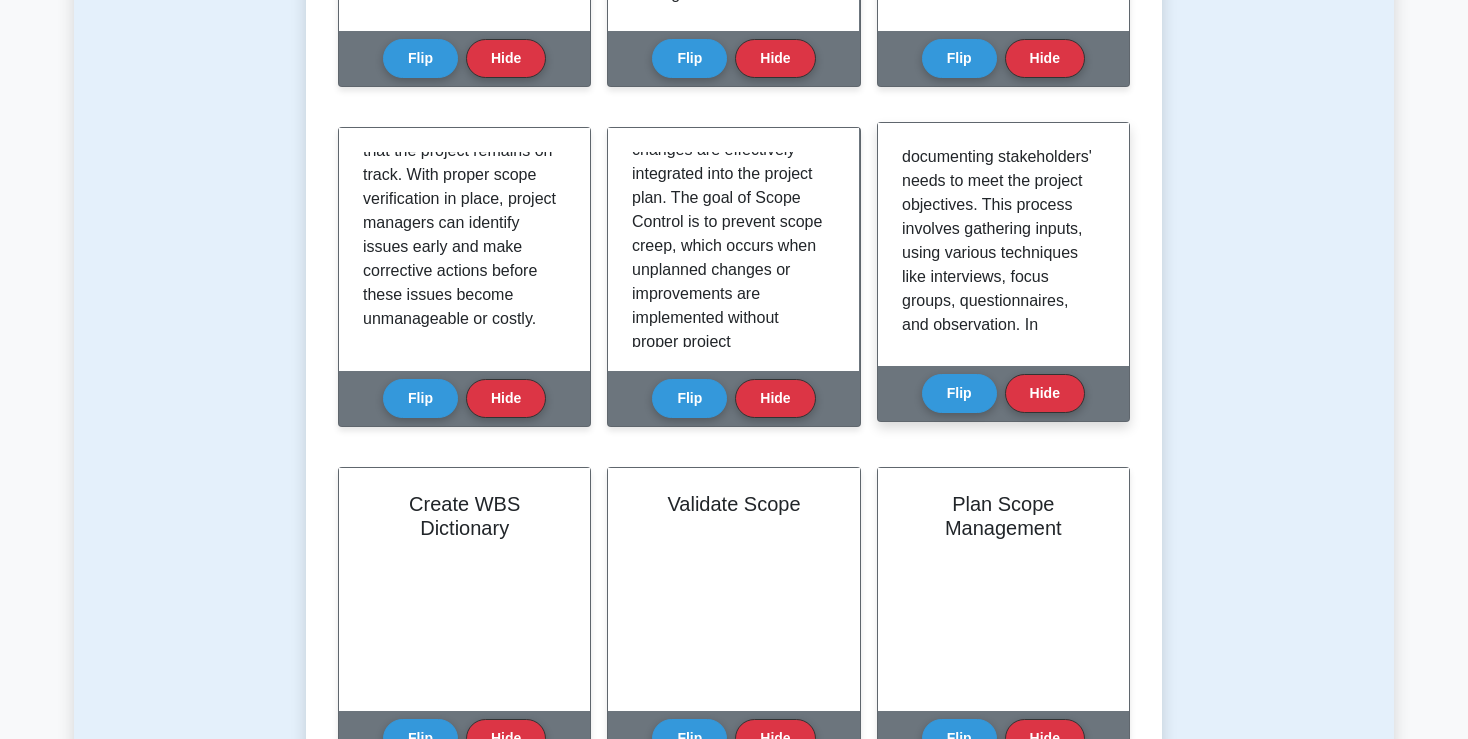 scroll, scrollTop: 65, scrollLeft: 0, axis: vertical 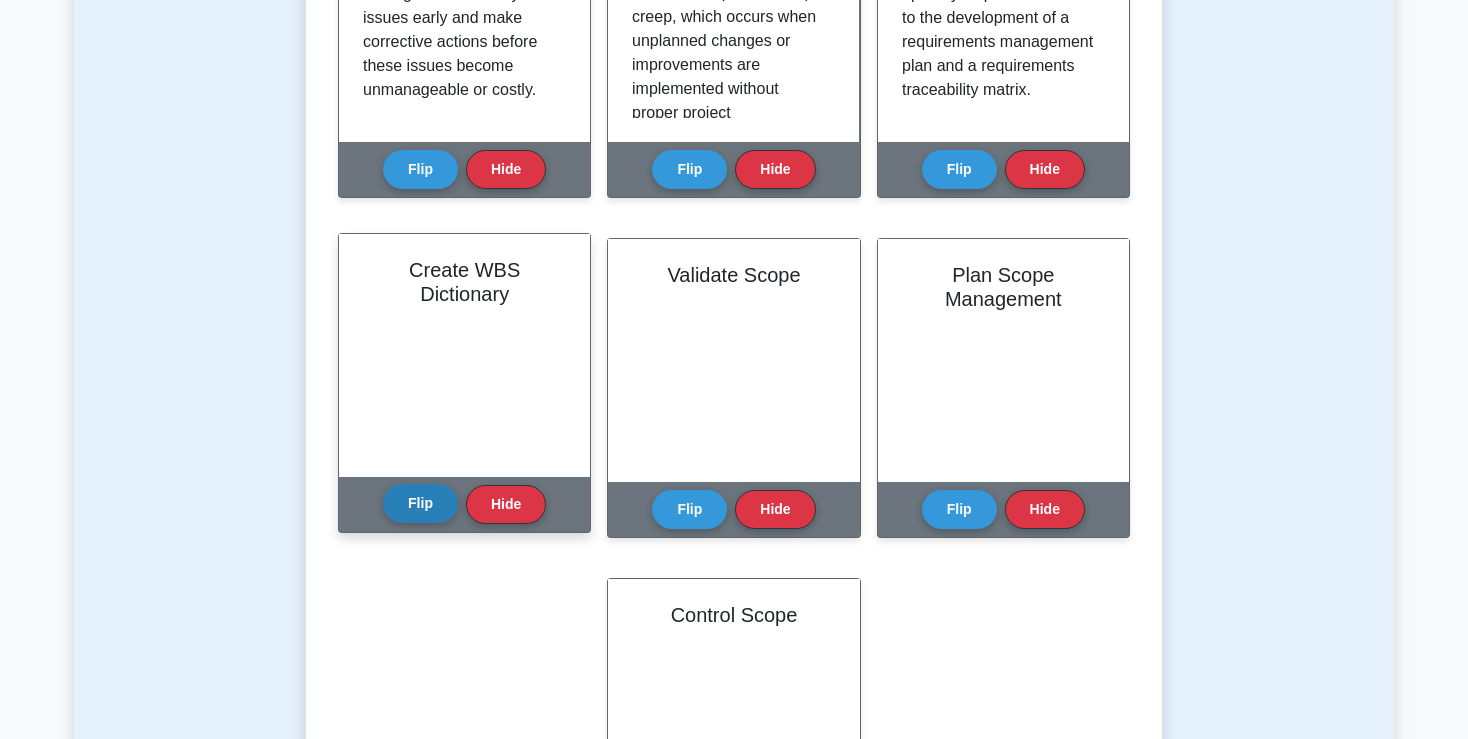 click on "Flip" at bounding box center (420, 503) 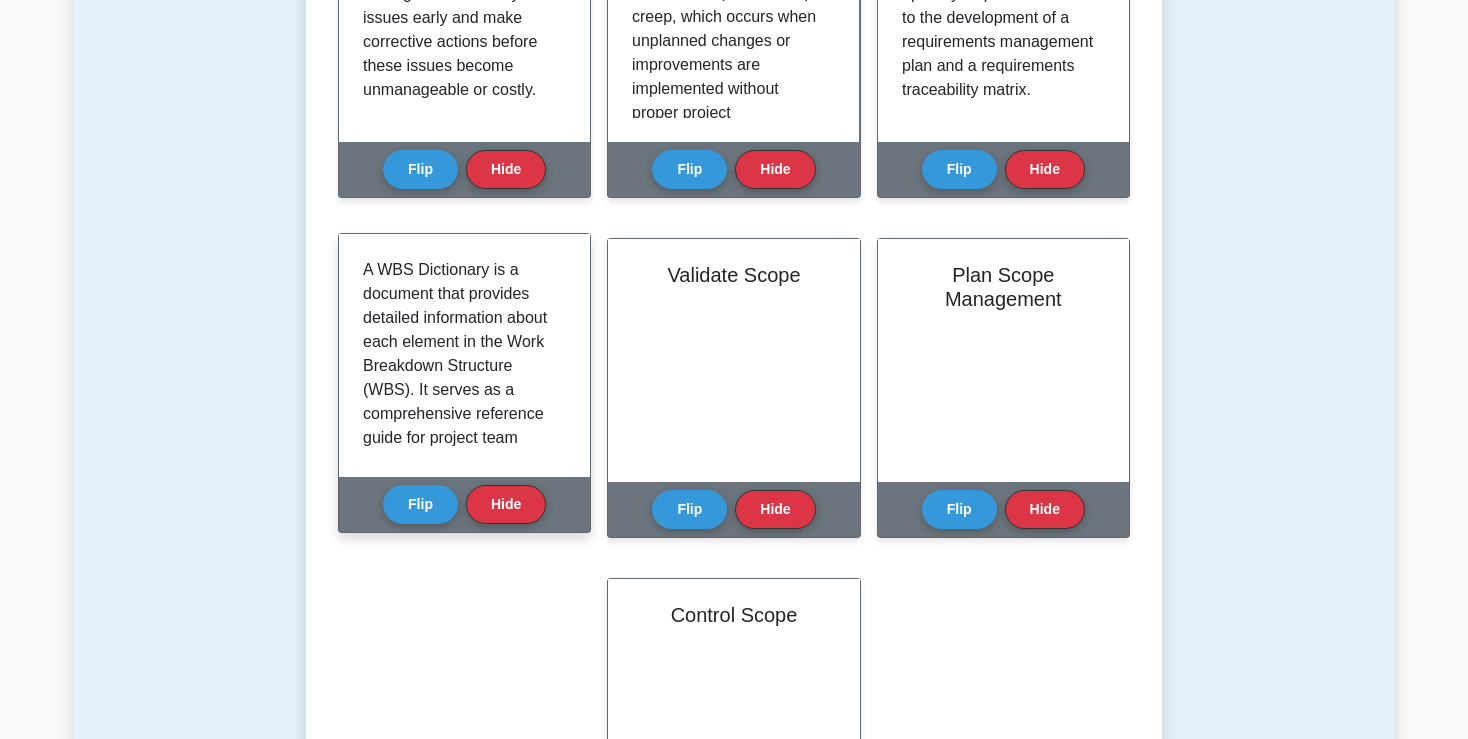 scroll, scrollTop: 65, scrollLeft: 0, axis: vertical 